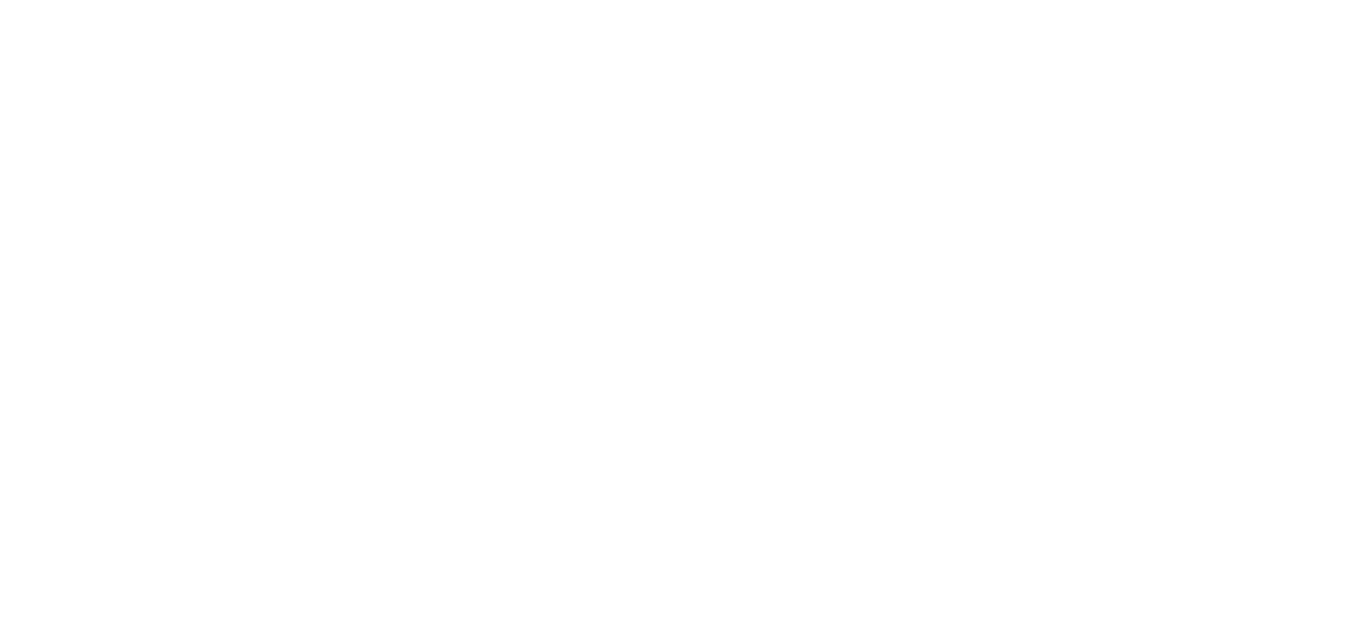 scroll, scrollTop: 0, scrollLeft: 0, axis: both 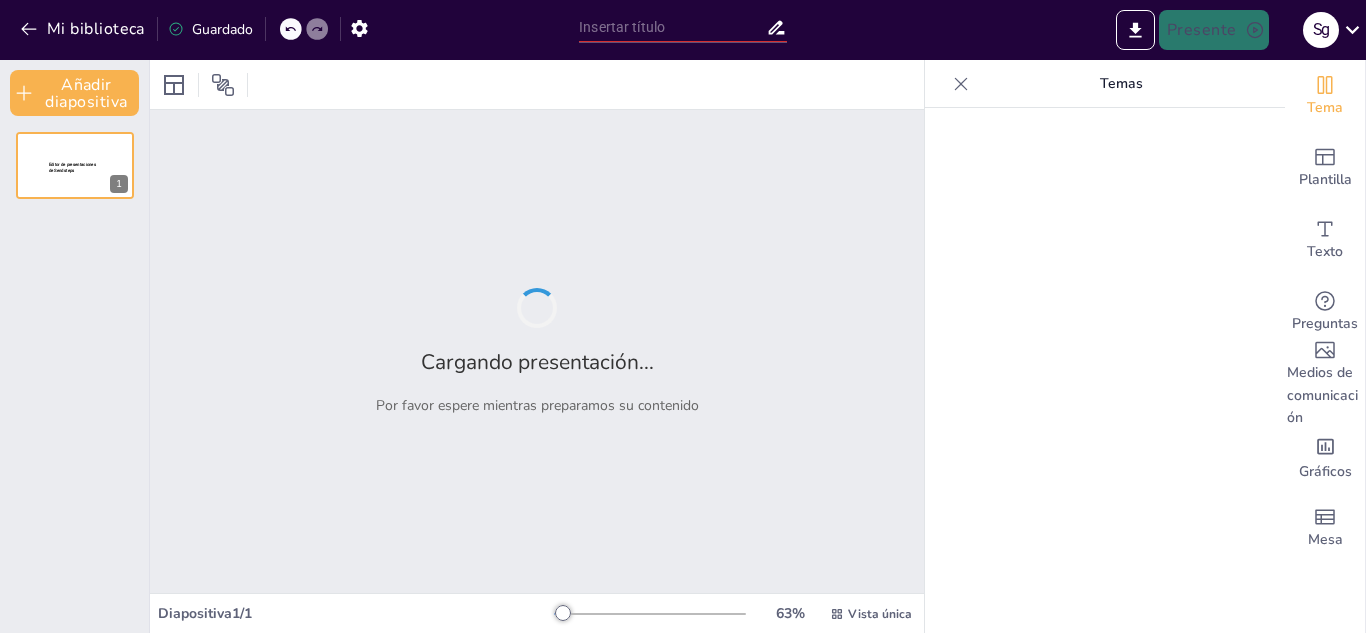 type on "Relación entre el pH y la Conservación de Alimentos Frescos y Procesados" 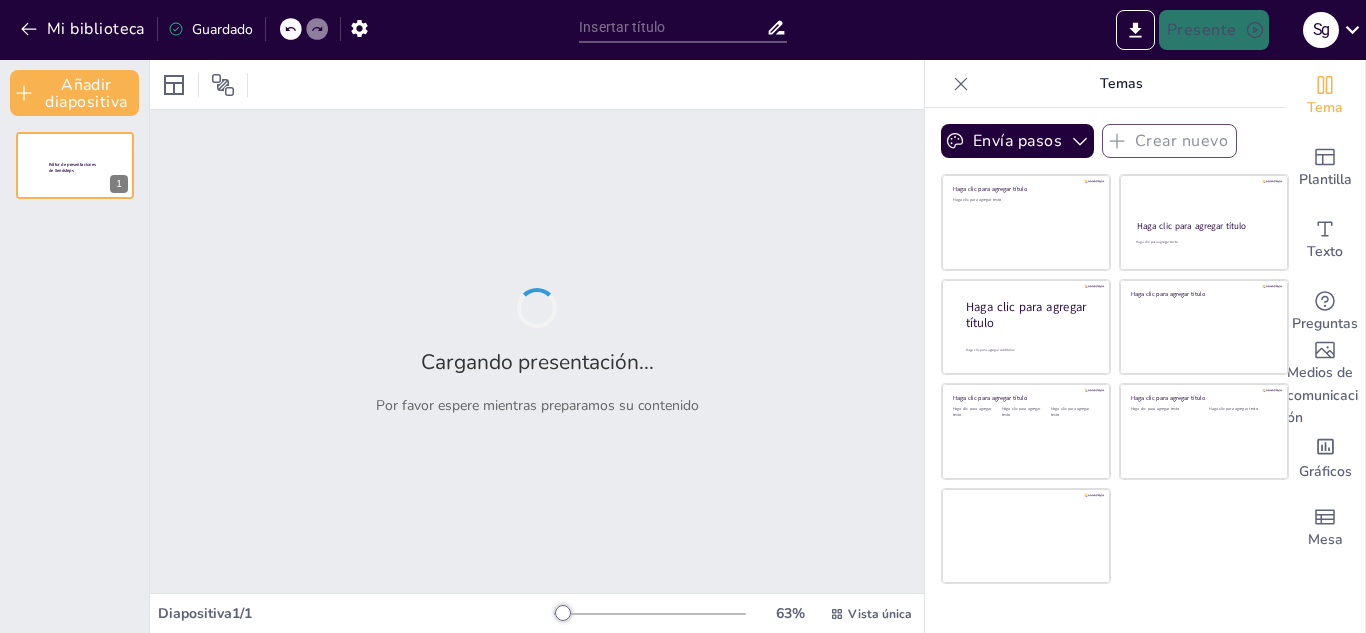 type on "Relación entre el pH y la Conservación de Alimentos Frescos y Procesados" 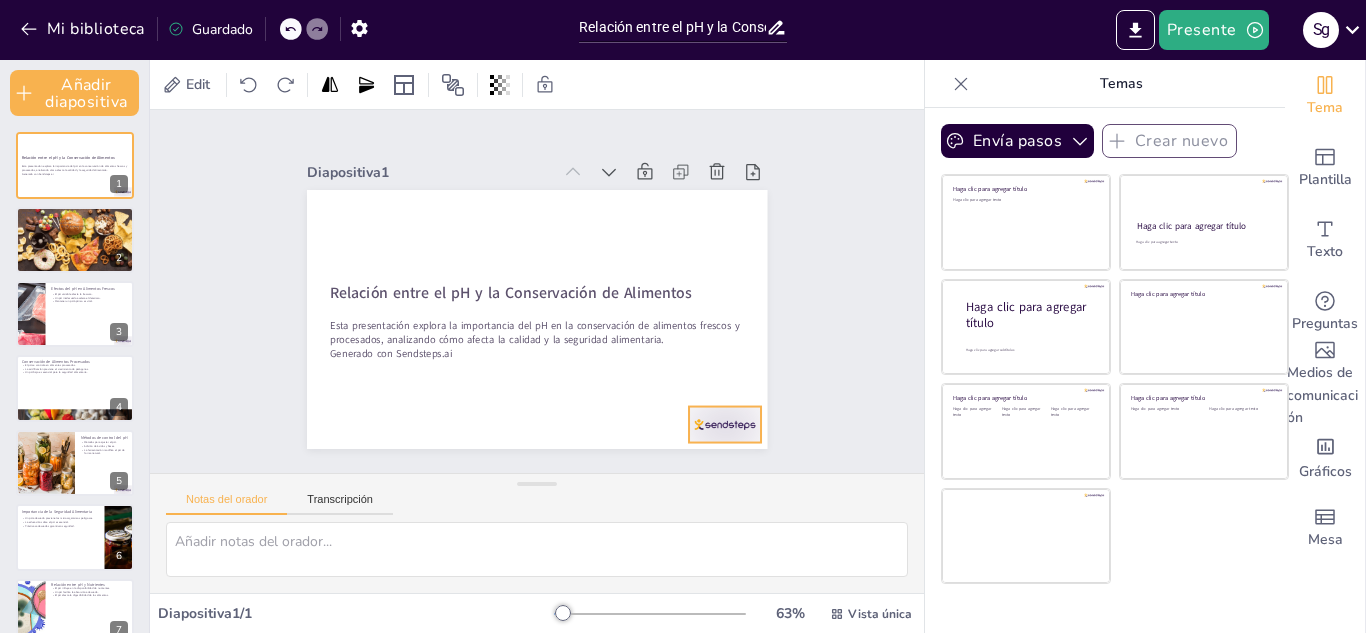 click at bounding box center (709, 443) 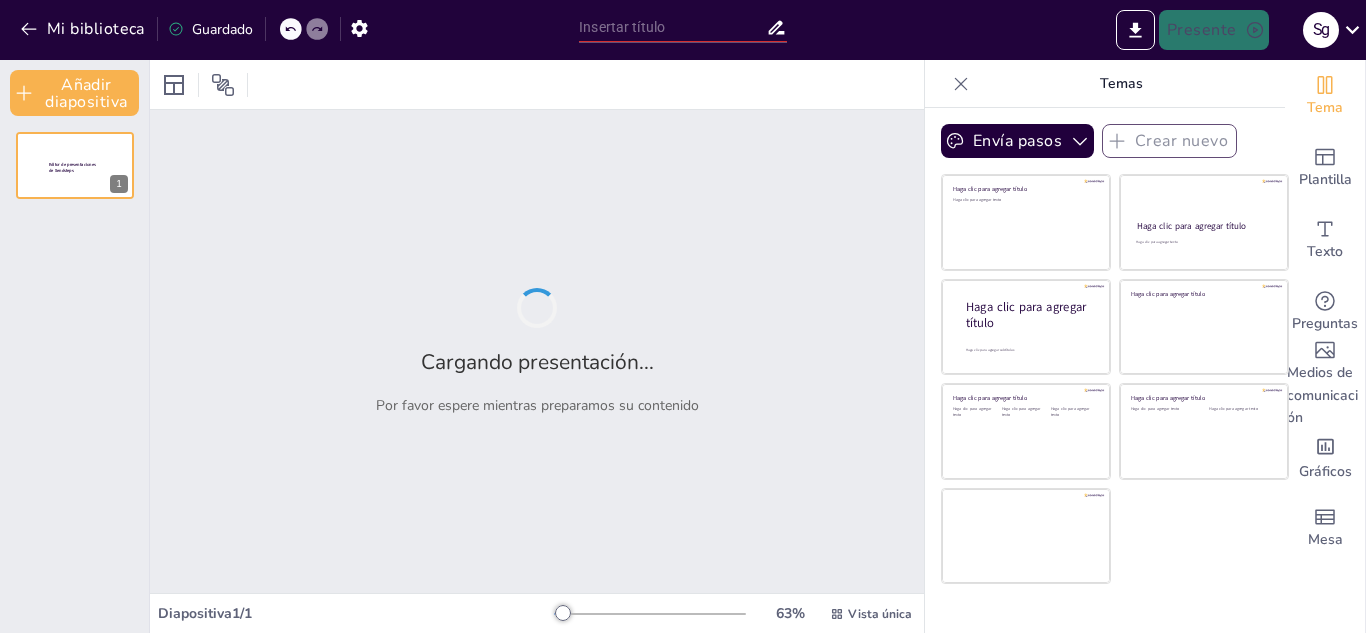 type on "Relación entre el pH y la Conservación de Alimentos Frescos y Procesados" 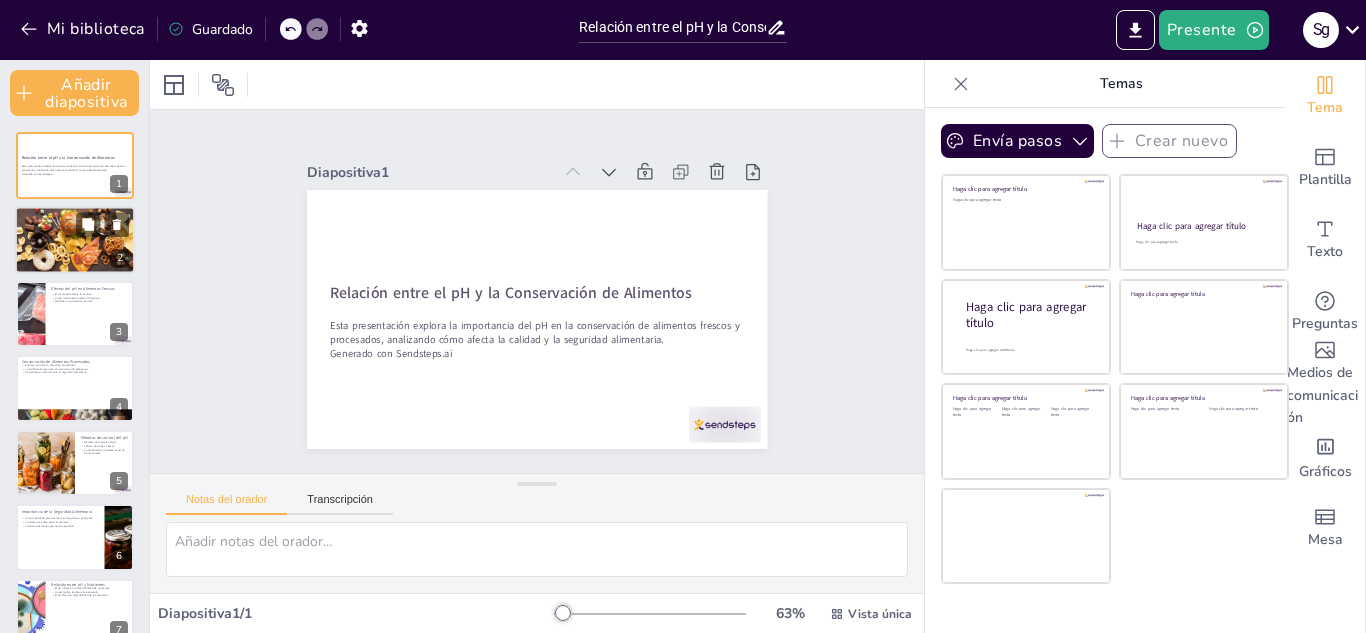 click at bounding box center [74, 240] 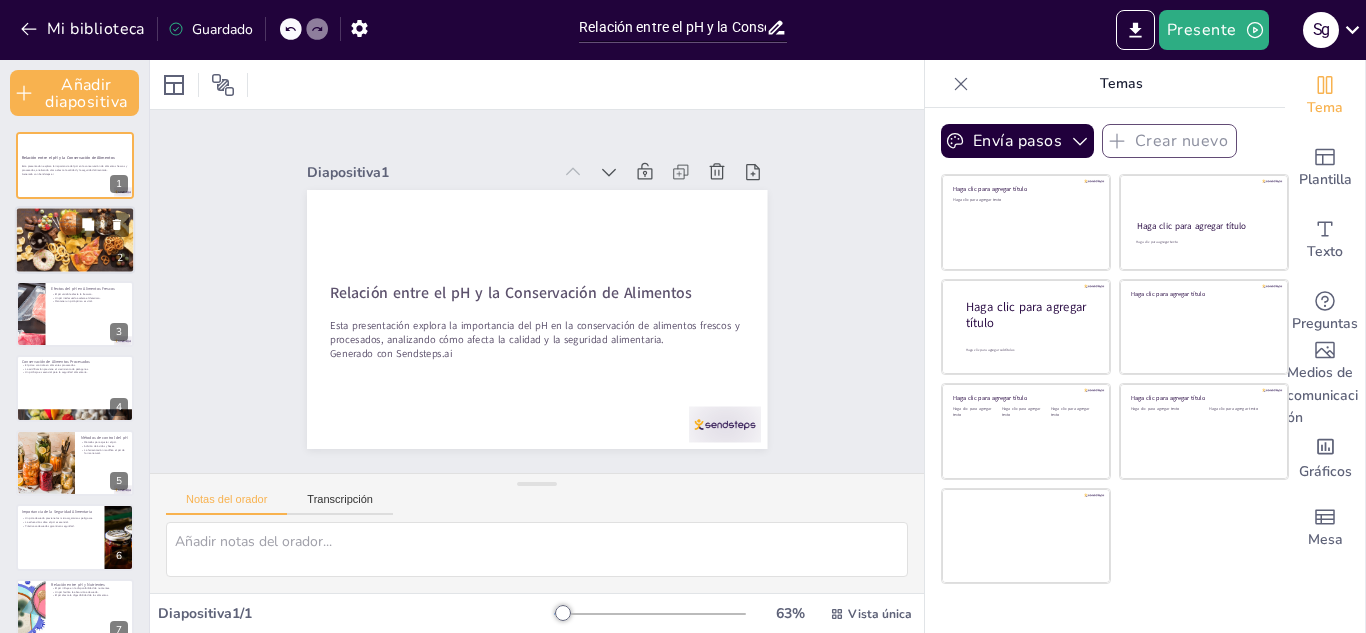 type on "El pH es fundamental en la química de los alimentos, ya que determina su naturaleza ácida o básica. Este concepto es clave en la conservación, ya que afecta la estabilidad de los productos.
La actividad microbiana es un aspecto crítico en la conservación de alimentos. Un pH adecuado puede inhibir el crecimiento de bacterias y hongos, prolongando la vida útil de los alimentos.
La seguridad alimentaria está directamente relacionada con el pH. Un pH que no se mantenga dentro de los niveles óptimos puede resultar en la proliferación de patógenos, lo que representa un riesgo para la salud.
La comprensión del pH permite a los productores y consumidores tomar decisiones informadas sobre el almacenamiento y manejo de los alimentos, asegurando su calidad y seguridad." 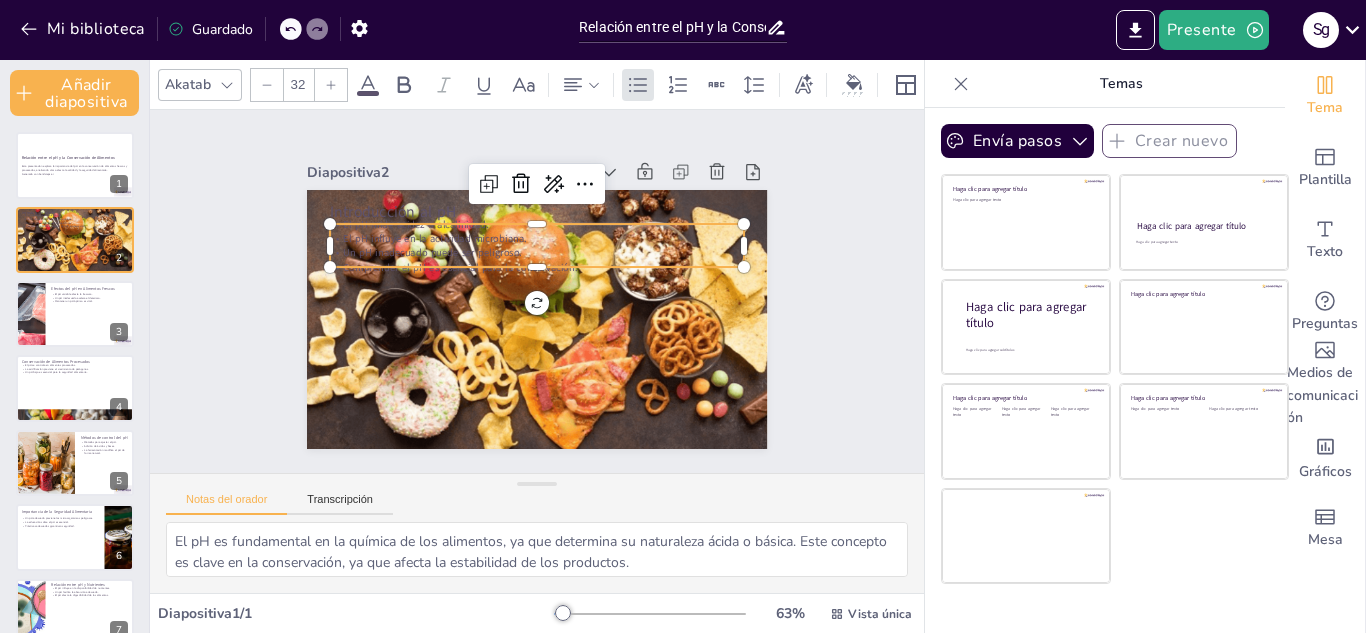 click on "El pH mide acidez o alcalinidad." at bounding box center (415, 224) 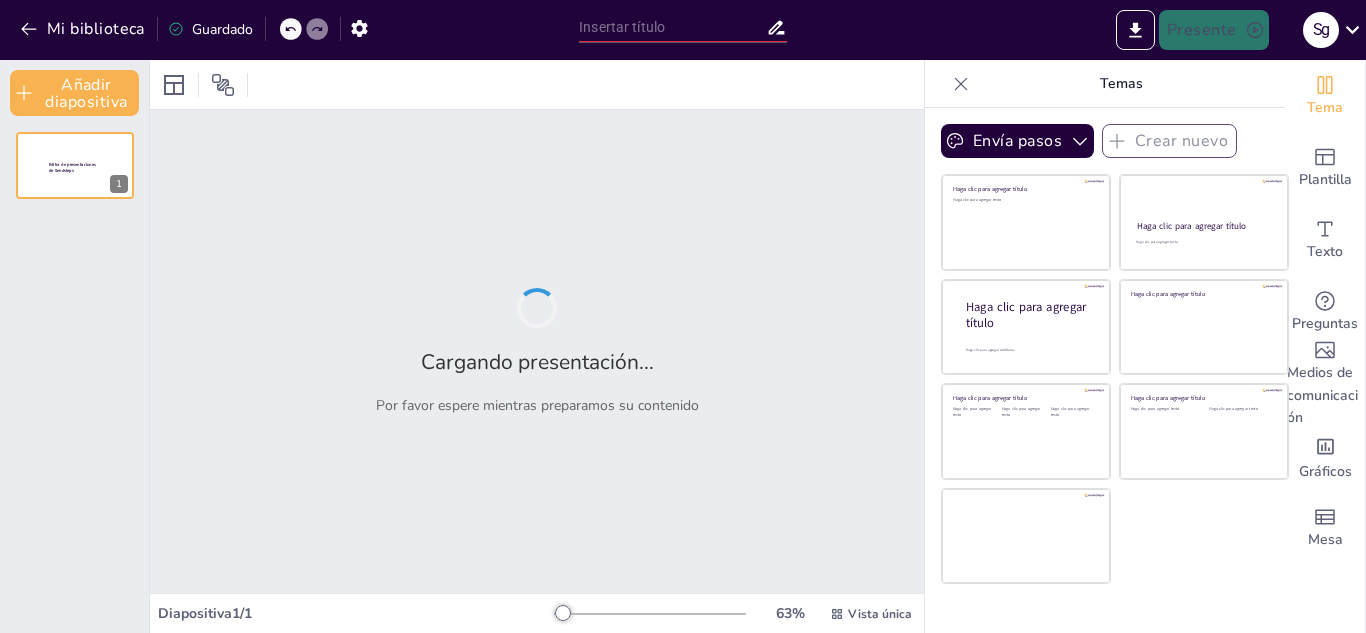 type on "Relación entre el pH y la Conservación de Alimentos Frescos y Procesados" 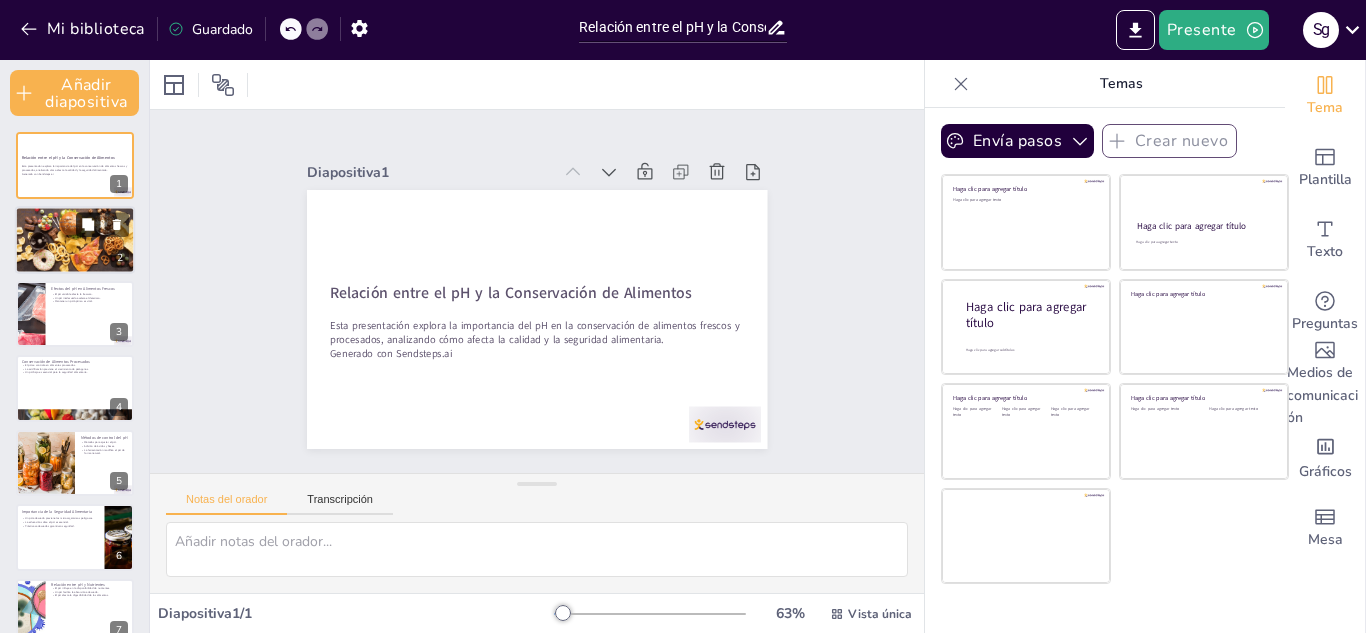 click 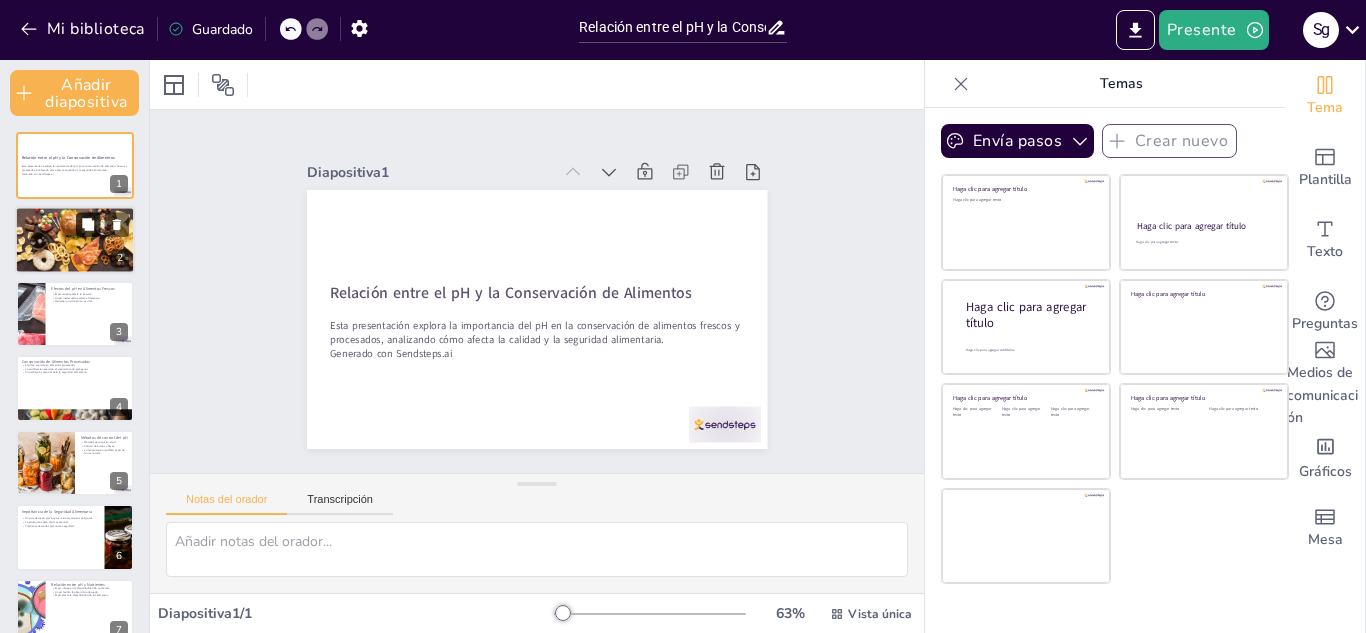 type on "El pH es fundamental en la química de los alimentos, ya que determina su naturaleza ácida o básica. Este concepto es clave en la conservación, ya que afecta la estabilidad de los productos.
La actividad microbiana es un aspecto crítico en la conservación de alimentos. Un pH adecuado puede inhibir el crecimiento de bacterias y hongos, prolongando la vida útil de los alimentos.
La seguridad alimentaria está directamente relacionada con el pH. Un pH que no se mantenga dentro de los niveles óptimos puede resultar en la proliferación de patógenos, lo que representa un riesgo para la salud.
La comprensión del pH permite a los productores y consumidores tomar decisiones informadas sobre el almacenamiento y manejo de los alimentos, asegurando su calidad y seguridad." 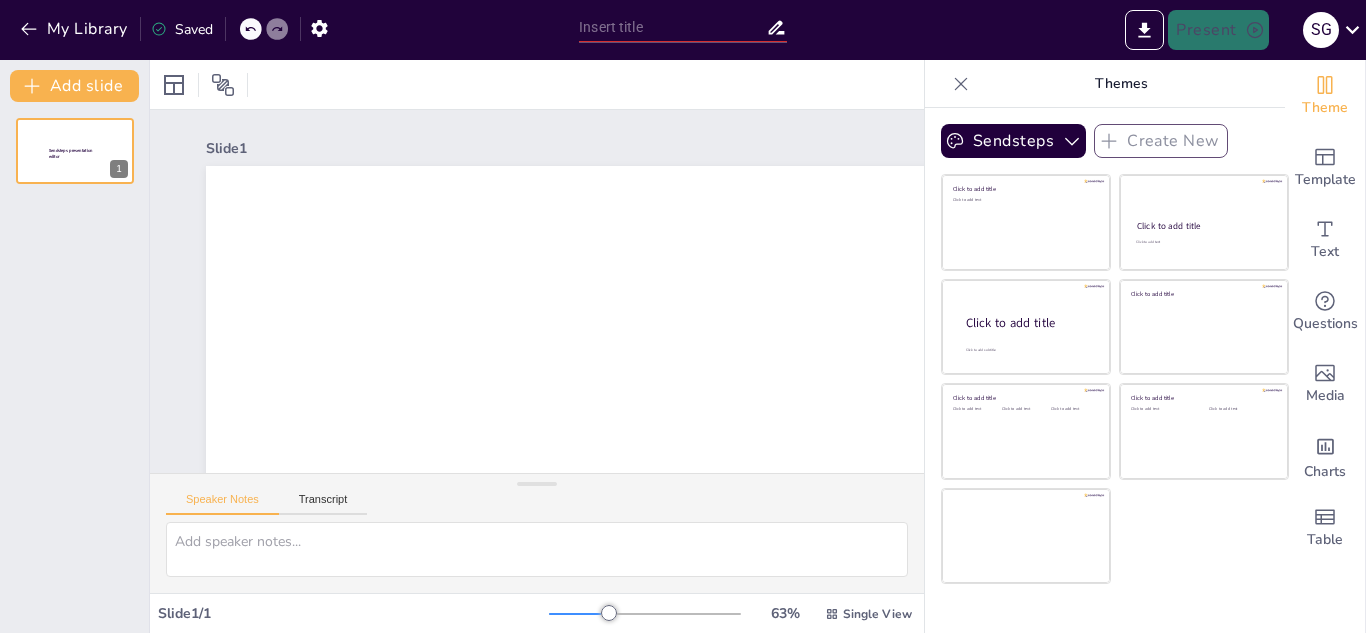scroll, scrollTop: 0, scrollLeft: 0, axis: both 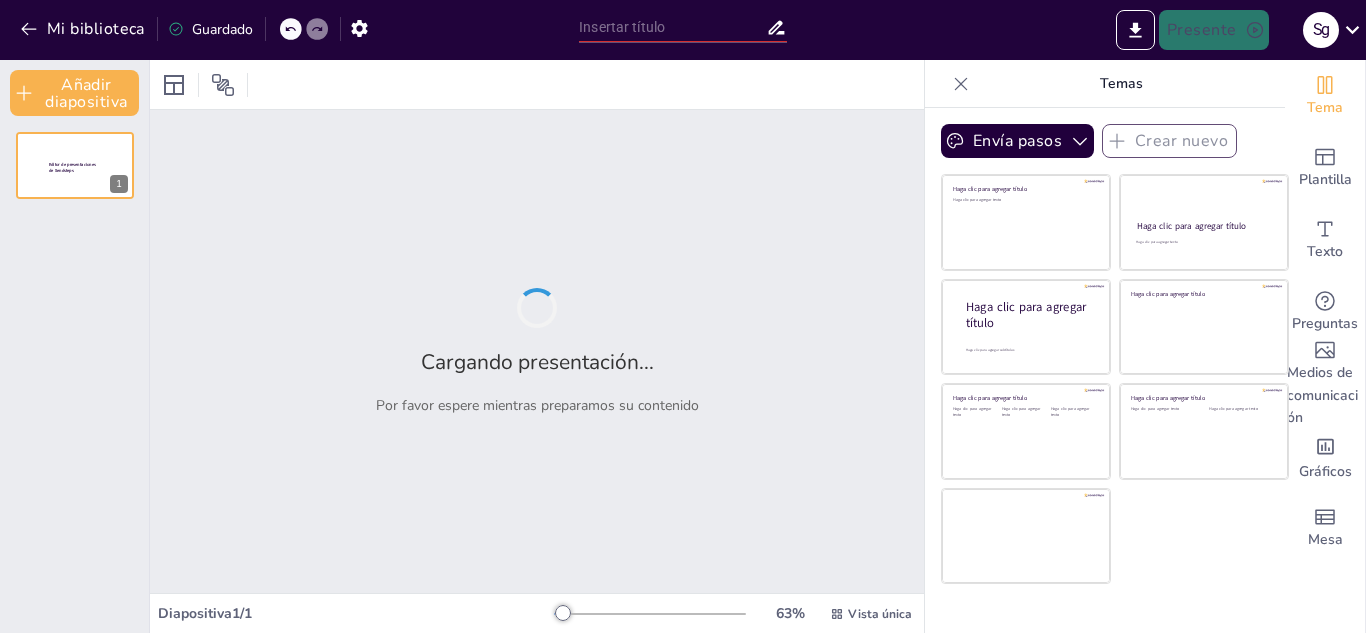 type on "Relación entre el pH y la Conservación de Alimentos Frescos y Procesados" 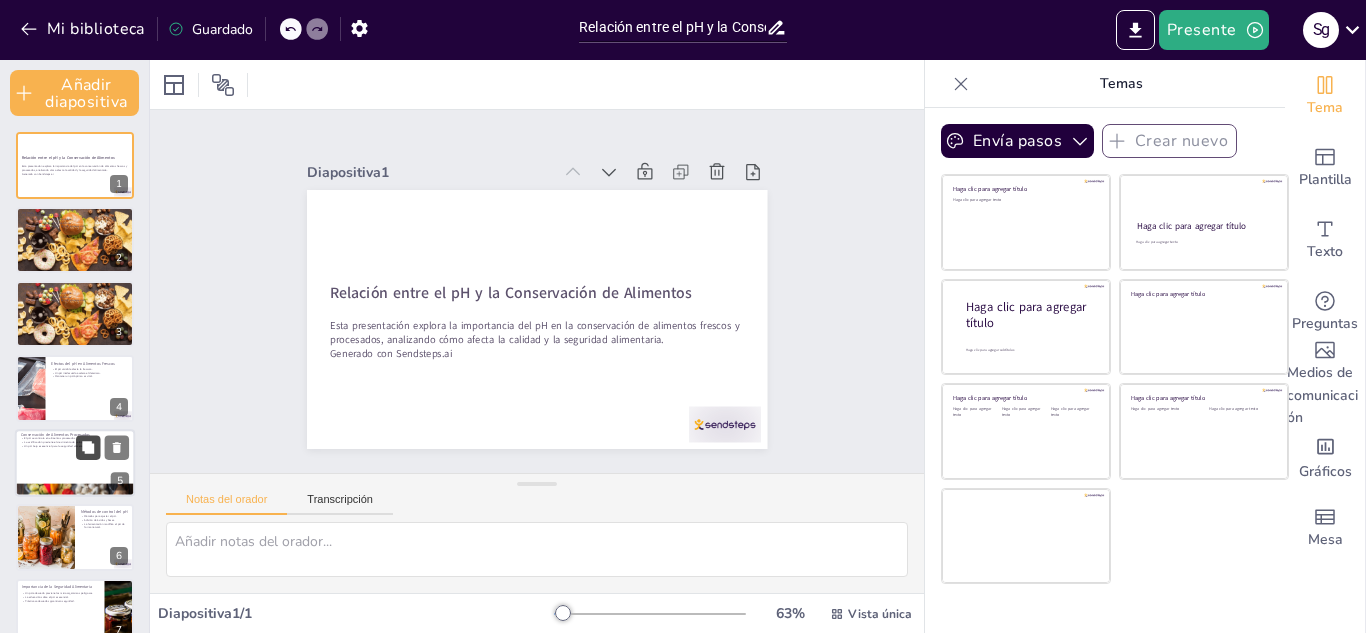 click at bounding box center (88, 447) 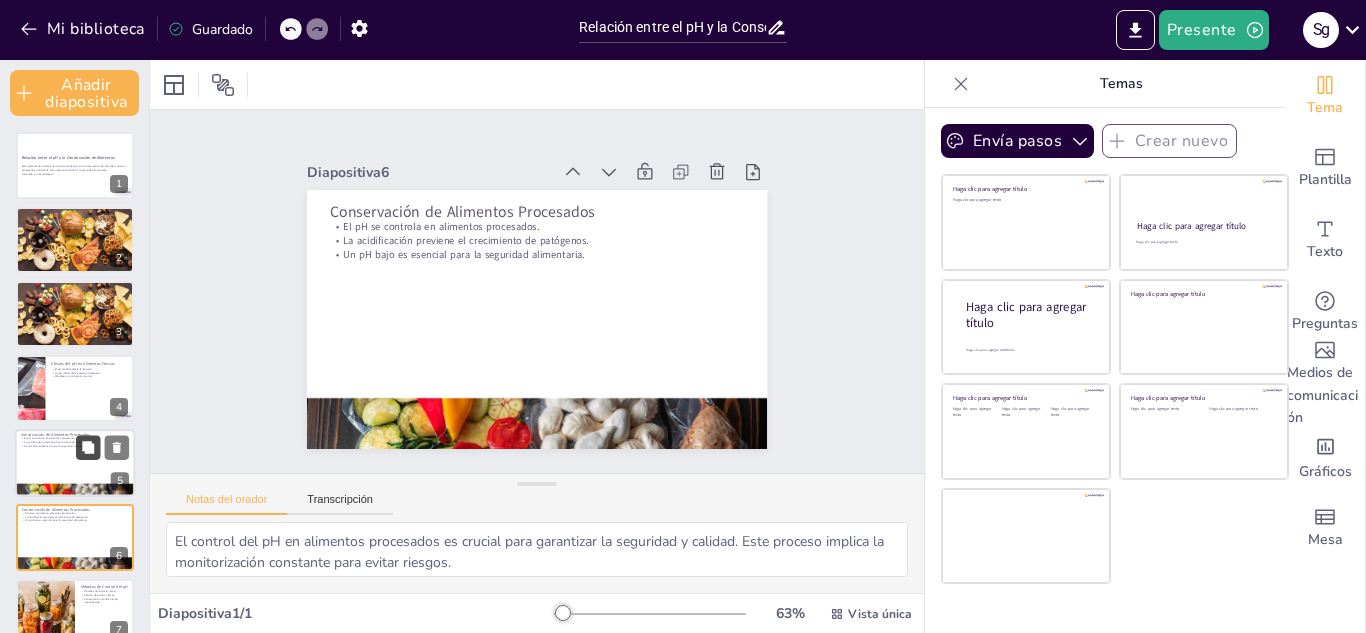 scroll, scrollTop: 163, scrollLeft: 0, axis: vertical 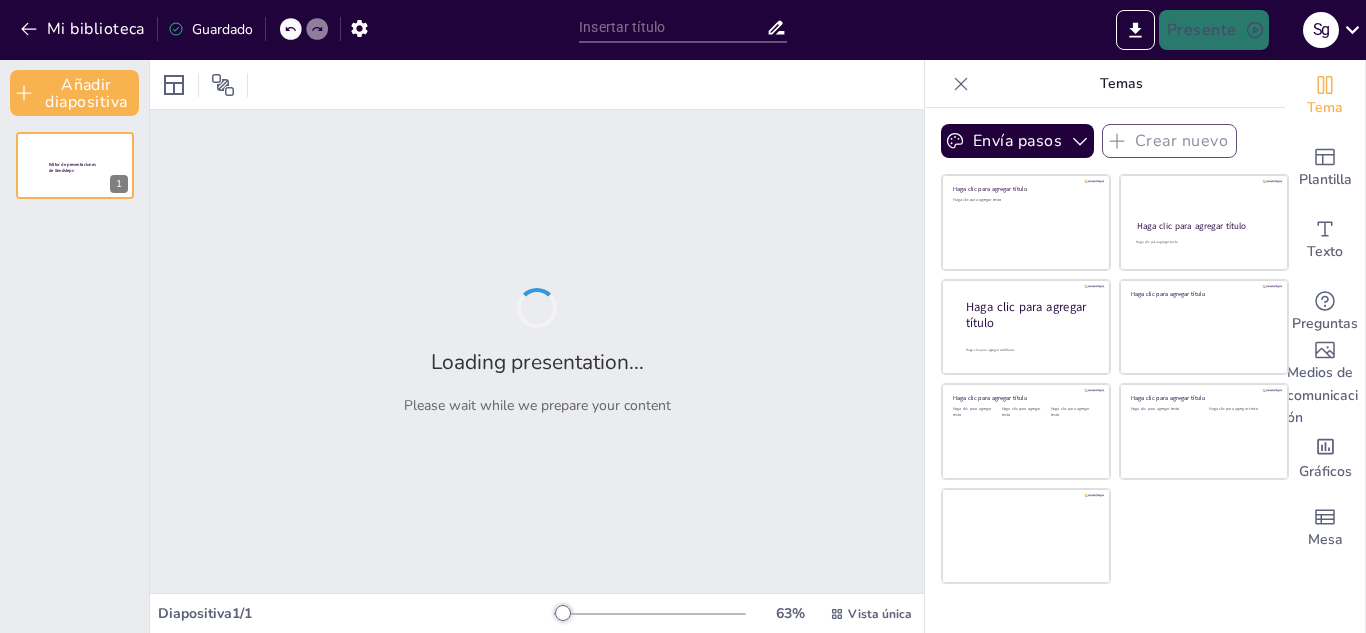 type on "Relación entre el pH y la Conservación de Alimentos Frescos y Procesados" 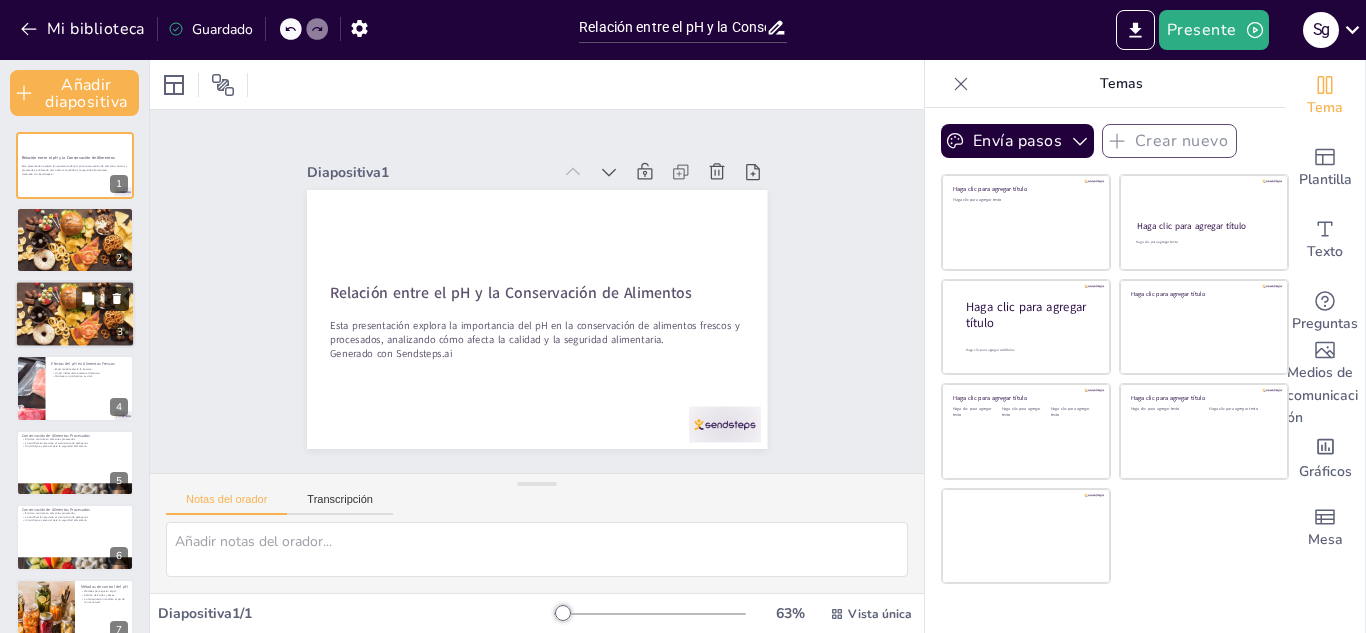 click at bounding box center [117, 298] 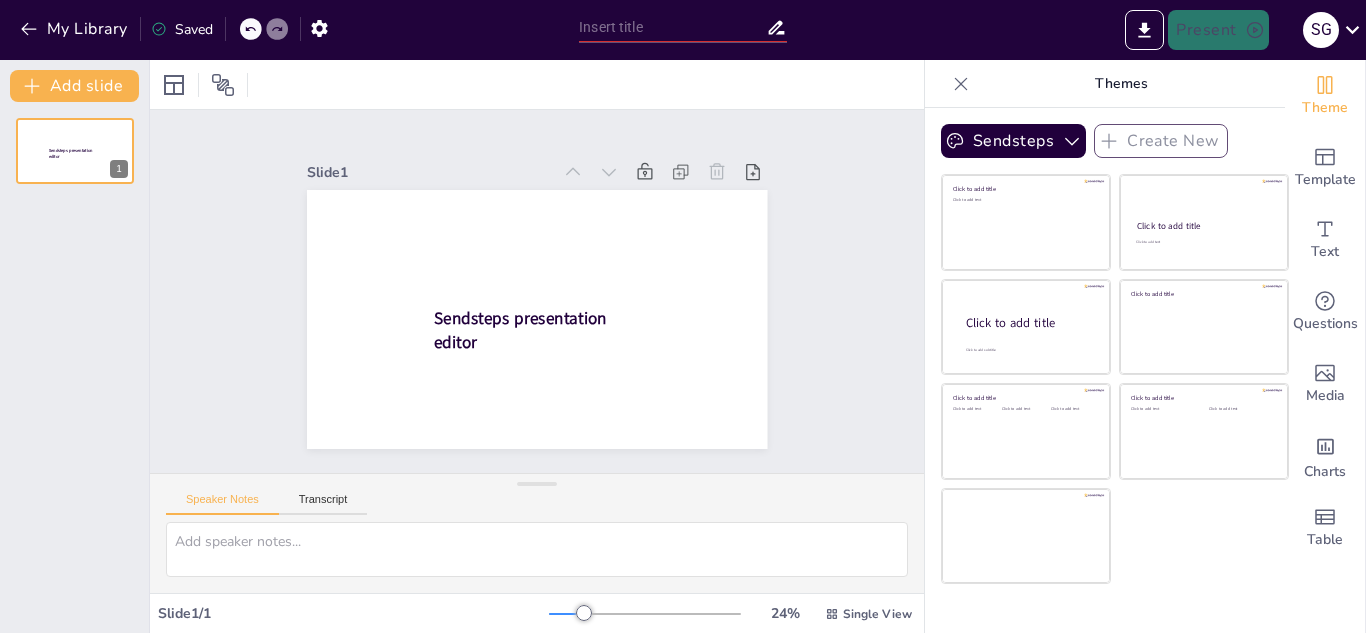 click on "Sendsteps presentation editor 1" at bounding box center (74, 367) 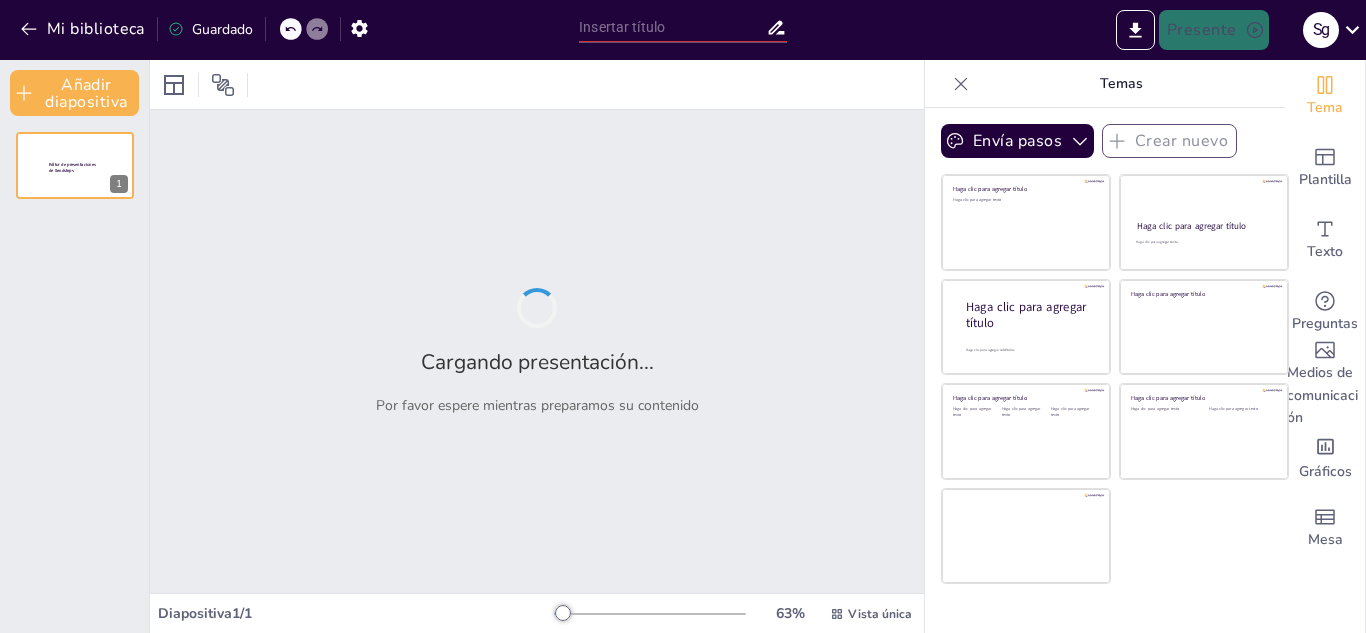 type on "Relación entre el pH y la Conservación de Alimentos Frescos y Procesados" 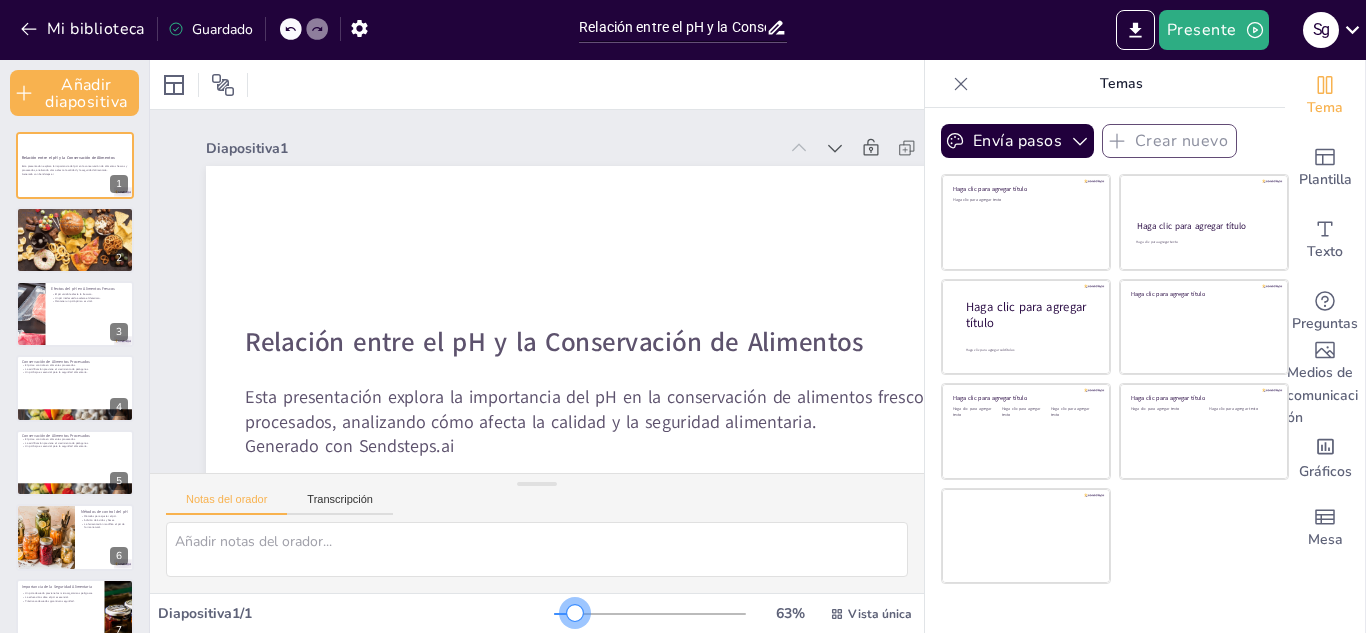 click at bounding box center (650, 614) 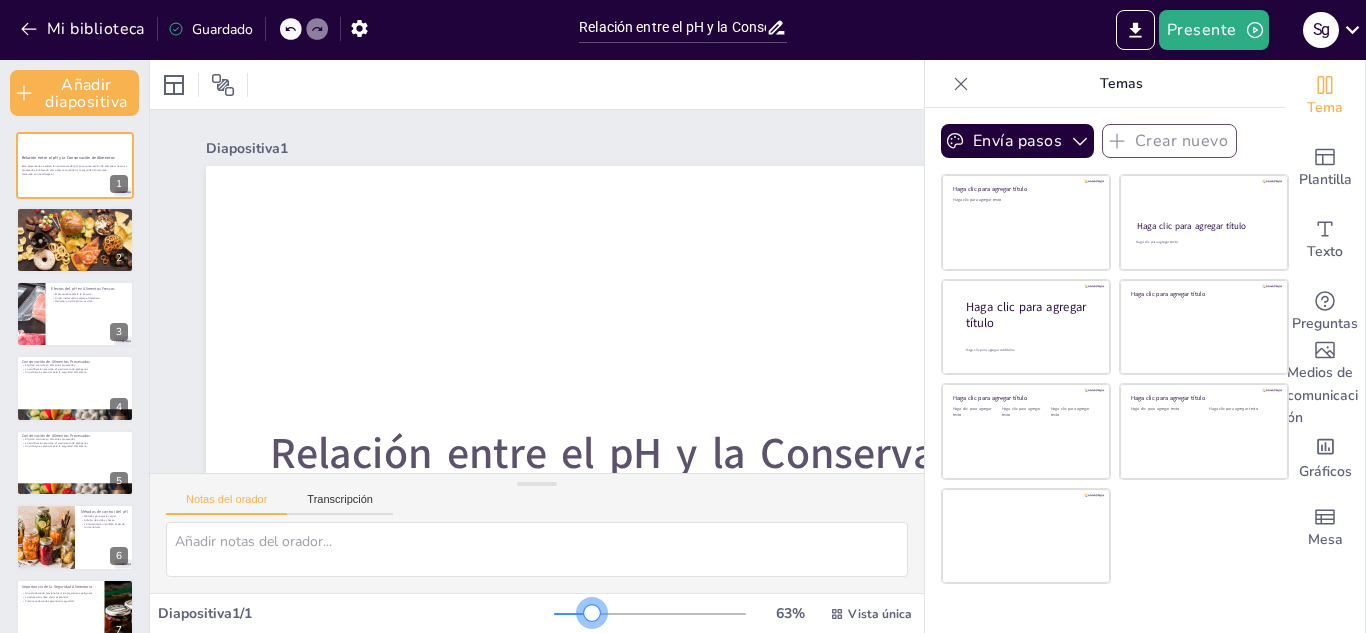 click at bounding box center [650, 614] 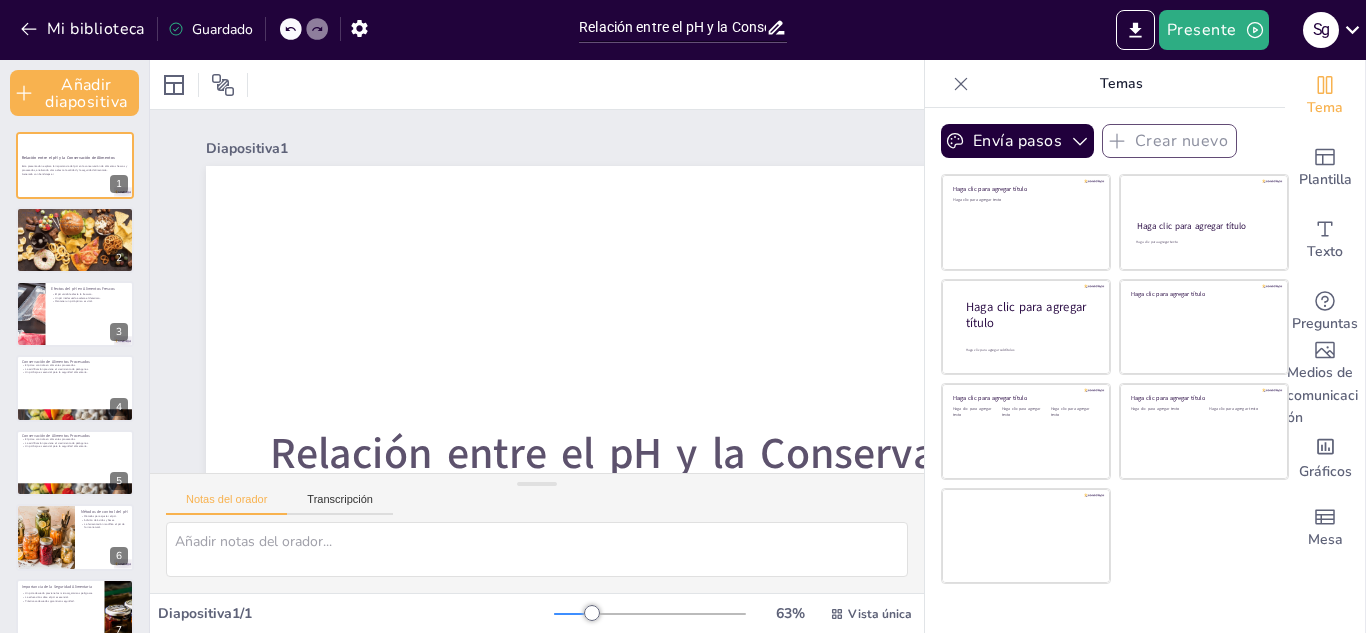 click at bounding box center (592, 613) 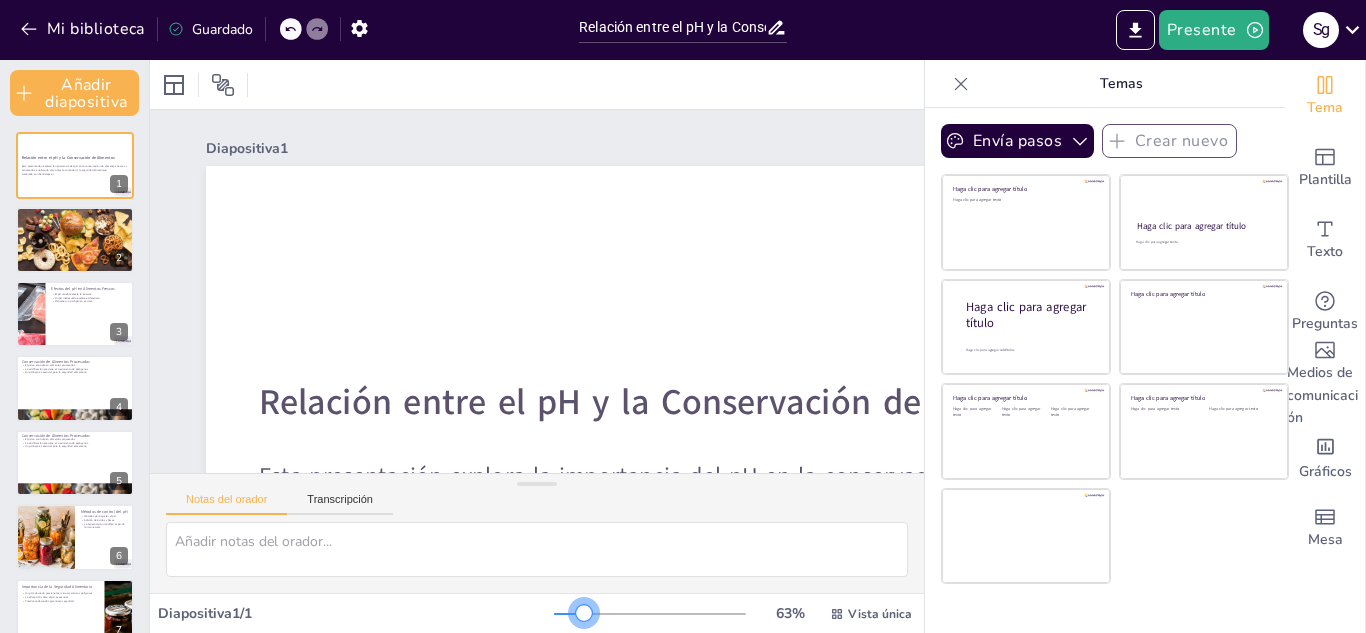 click at bounding box center (584, 613) 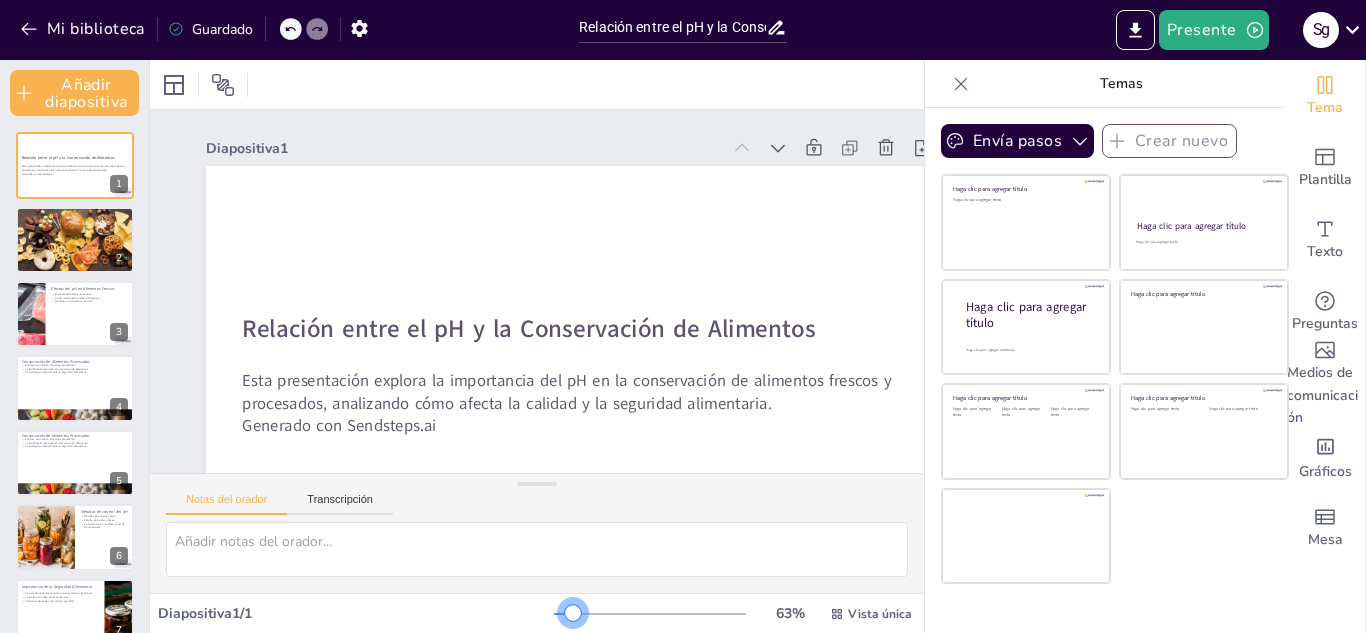 click at bounding box center [650, 614] 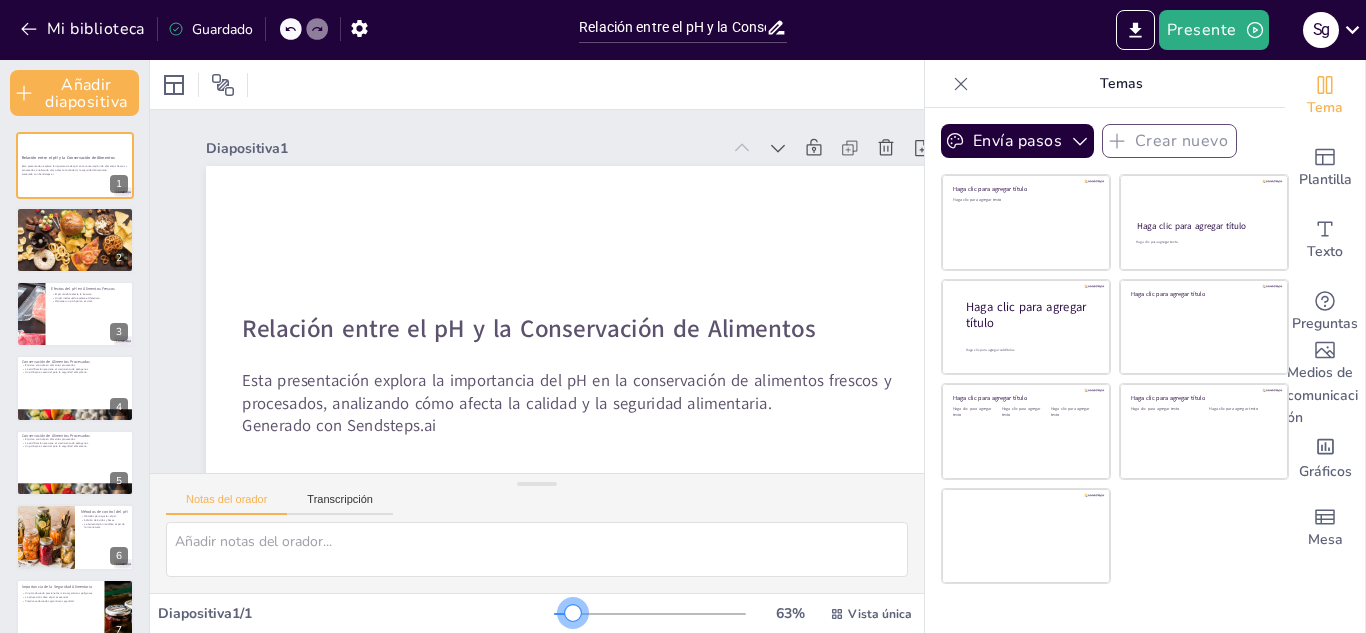 click at bounding box center [573, 613] 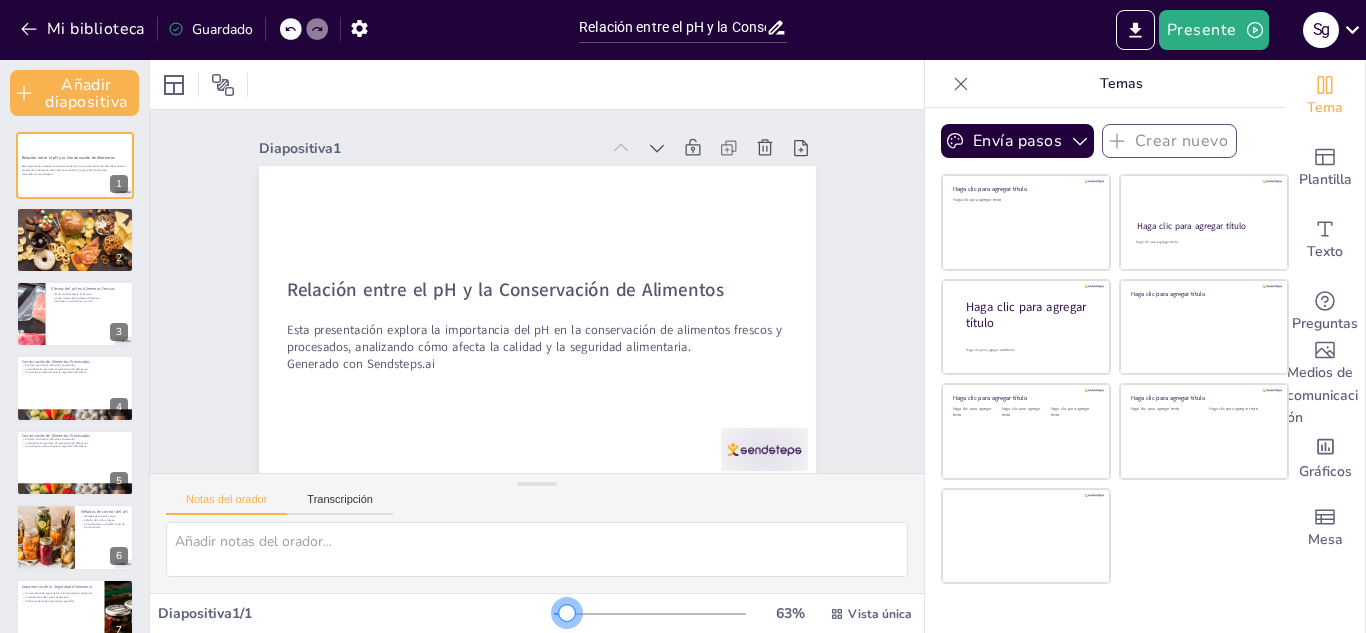 click at bounding box center [567, 613] 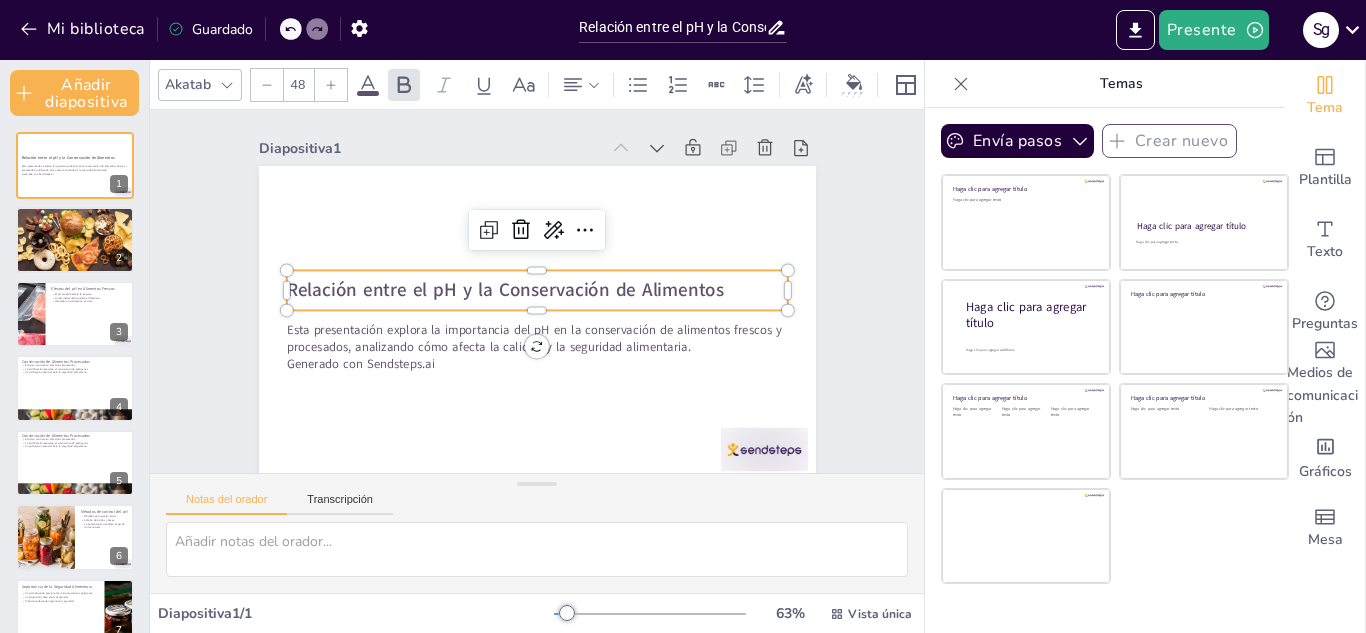 click on "Relación entre el pH y la Conservación de Alimentos" at bounding box center [504, 290] 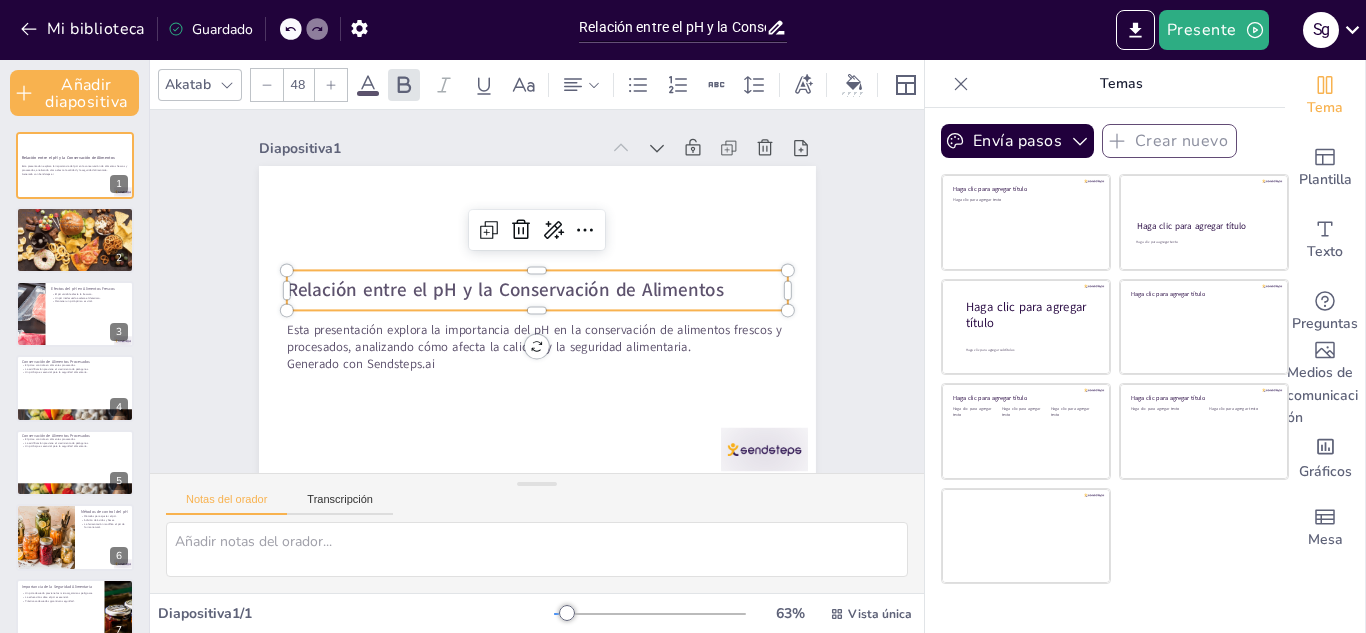 click on "Relación entre el pH y la Conservación de Alimentos" at bounding box center [504, 290] 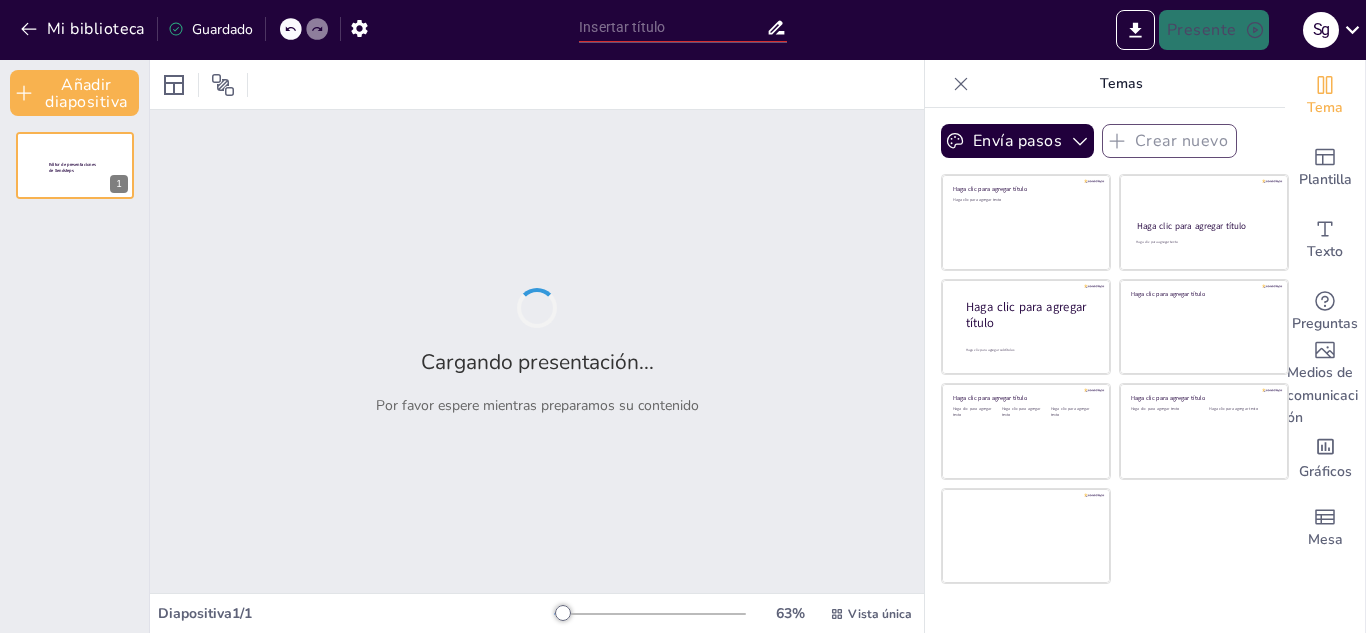 type on "Relación entre el pH y la Conservación de Alimentos Frescos y Procesados" 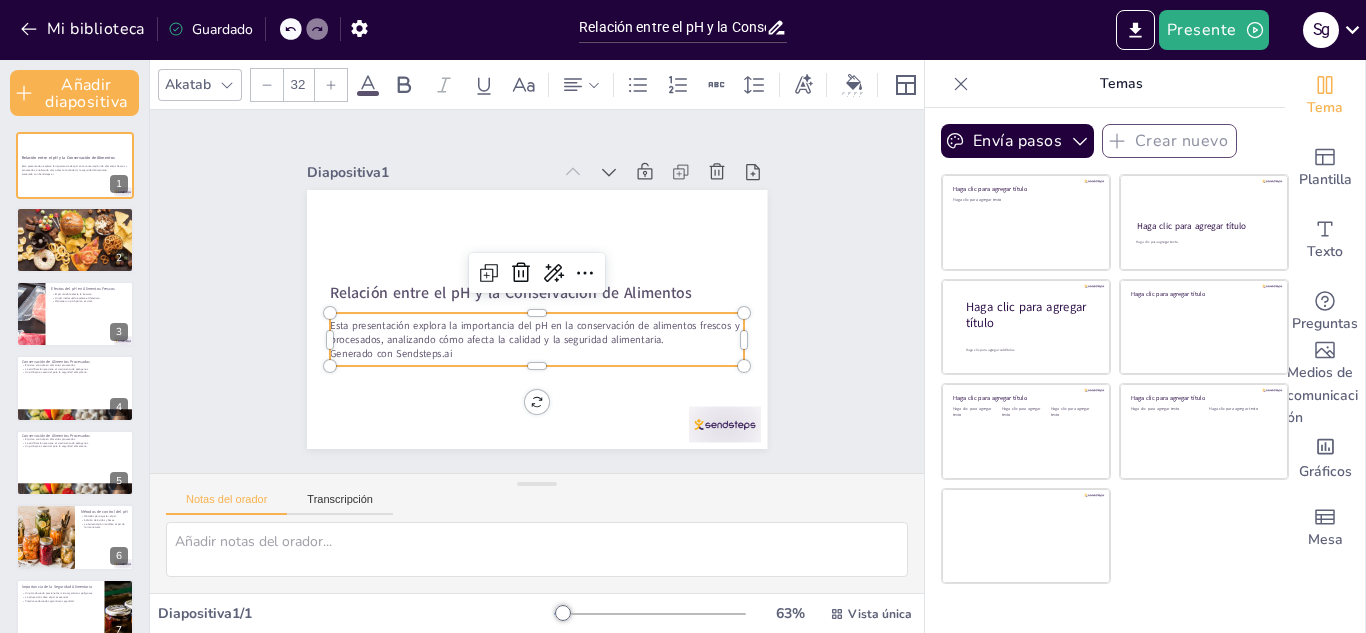 click on "Esta presentación explora la importancia del pH en la conservación de alimentos frescos y procesados, analizando cómo afecta la calidad y la seguridad alimentaria." at bounding box center (534, 332) 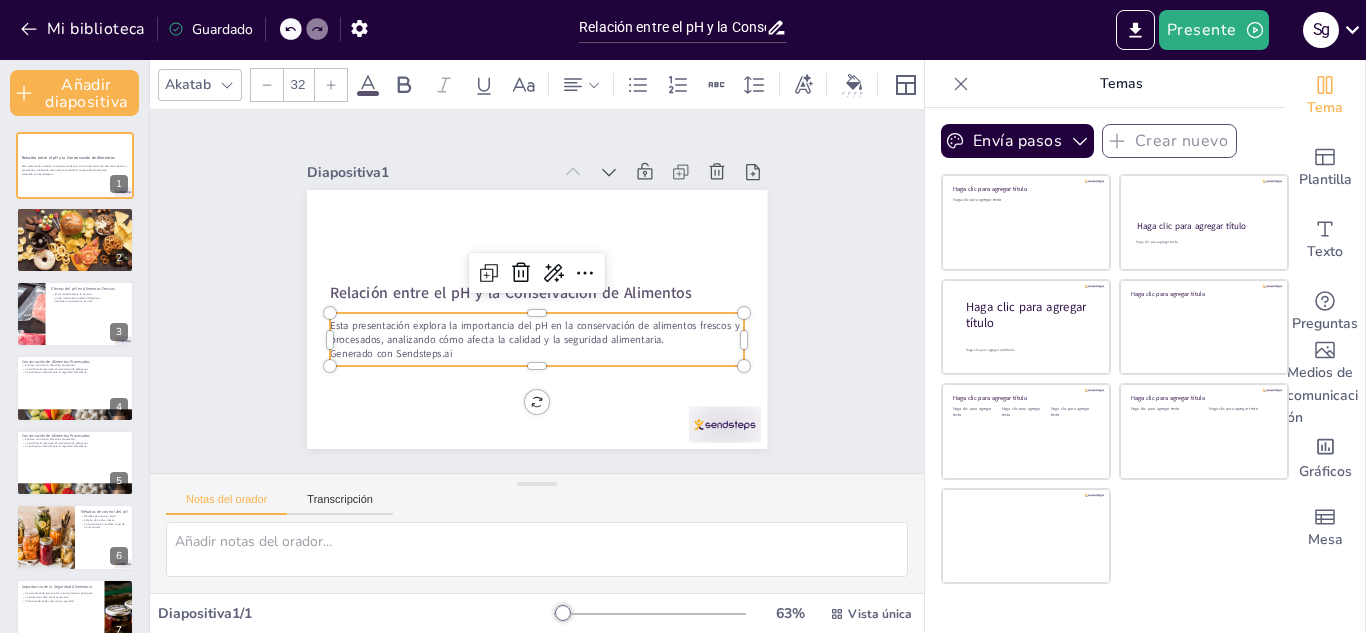 click on "Esta presentación explora la importancia del pH en la conservación de alimentos frescos y procesados, analizando cómo afecta la calidad y la seguridad alimentaria." at bounding box center [534, 332] 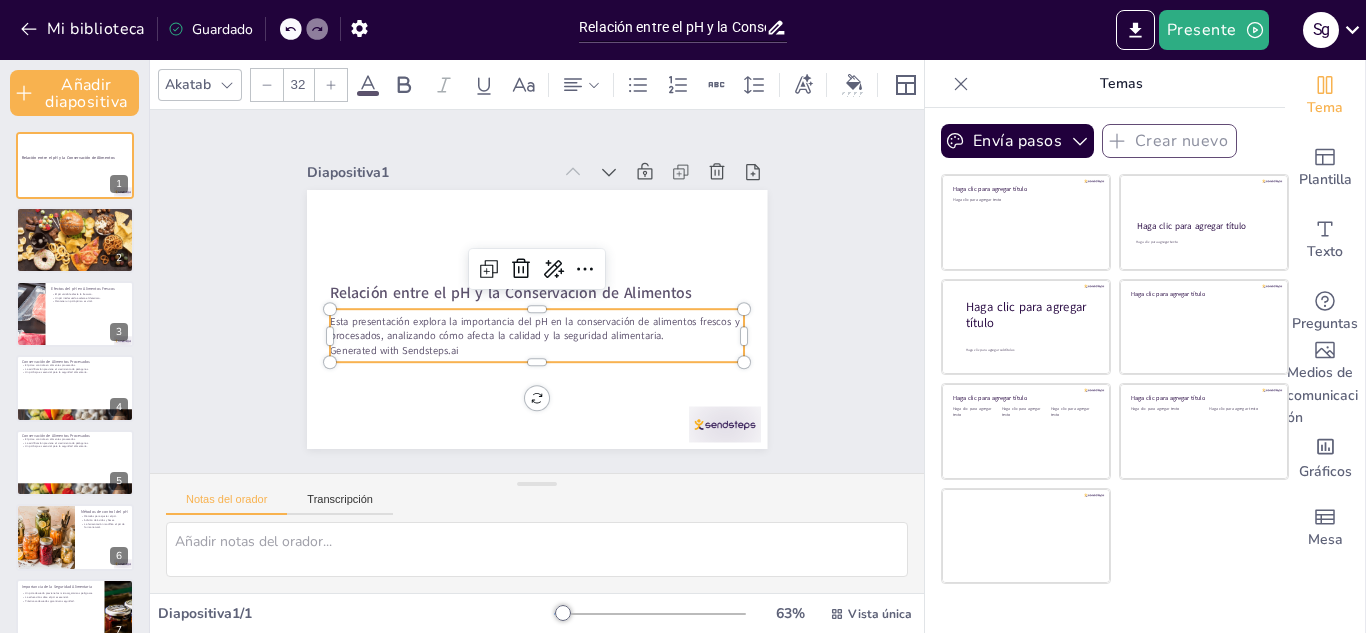 click on "Esta presentación explora la importancia del pH en la conservación de alimentos frescos y procesados, analizando cómo afecta la calidad y la seguridad alimentaria." at bounding box center (537, 328) 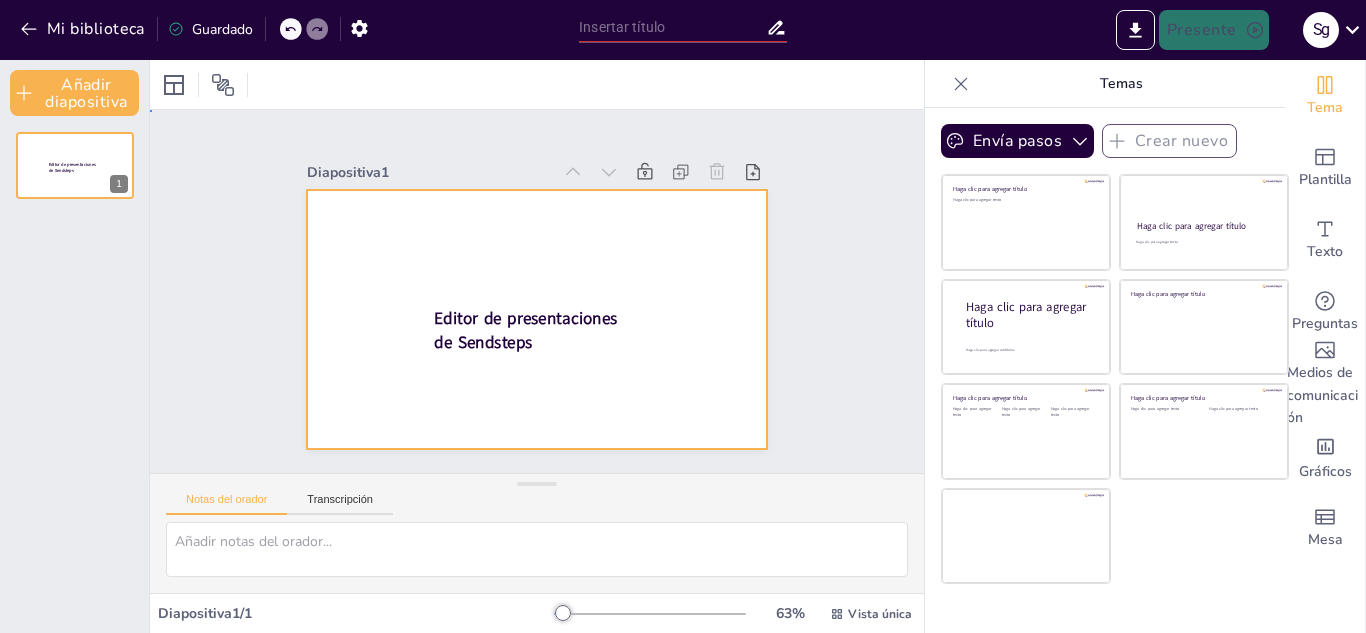 click at bounding box center (537, 319) 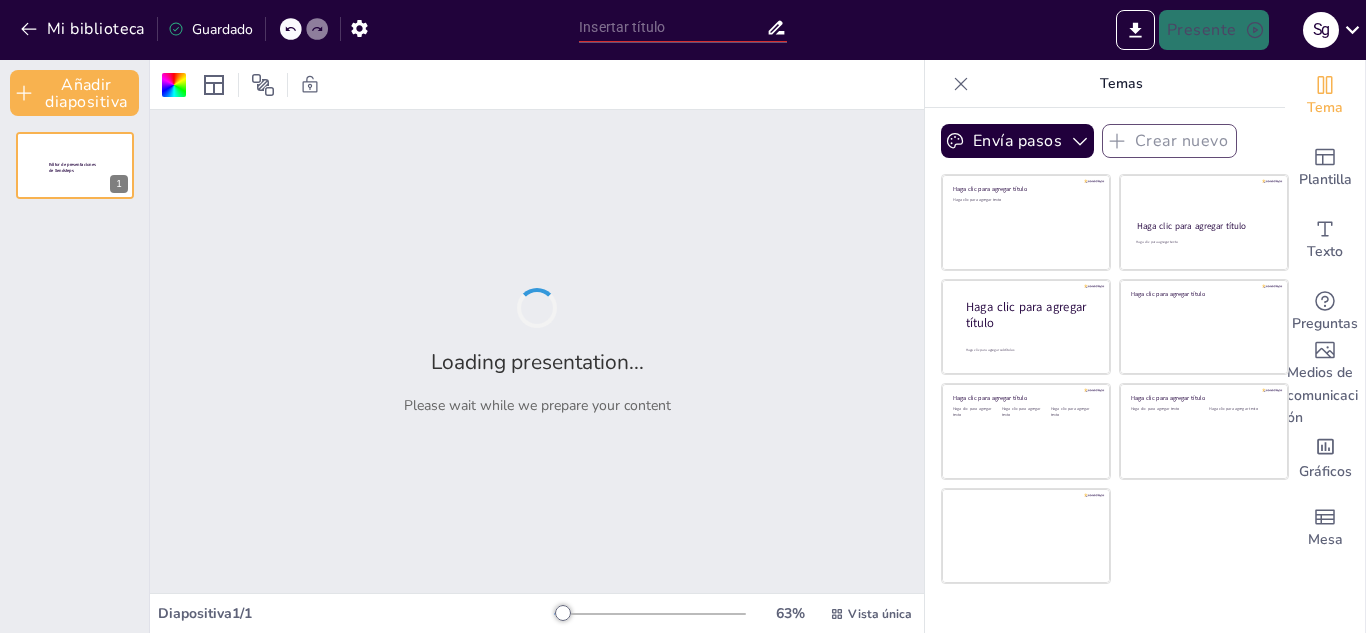 type on "Relación entre el pH y la Conservación de Alimentos Frescos y Procesados" 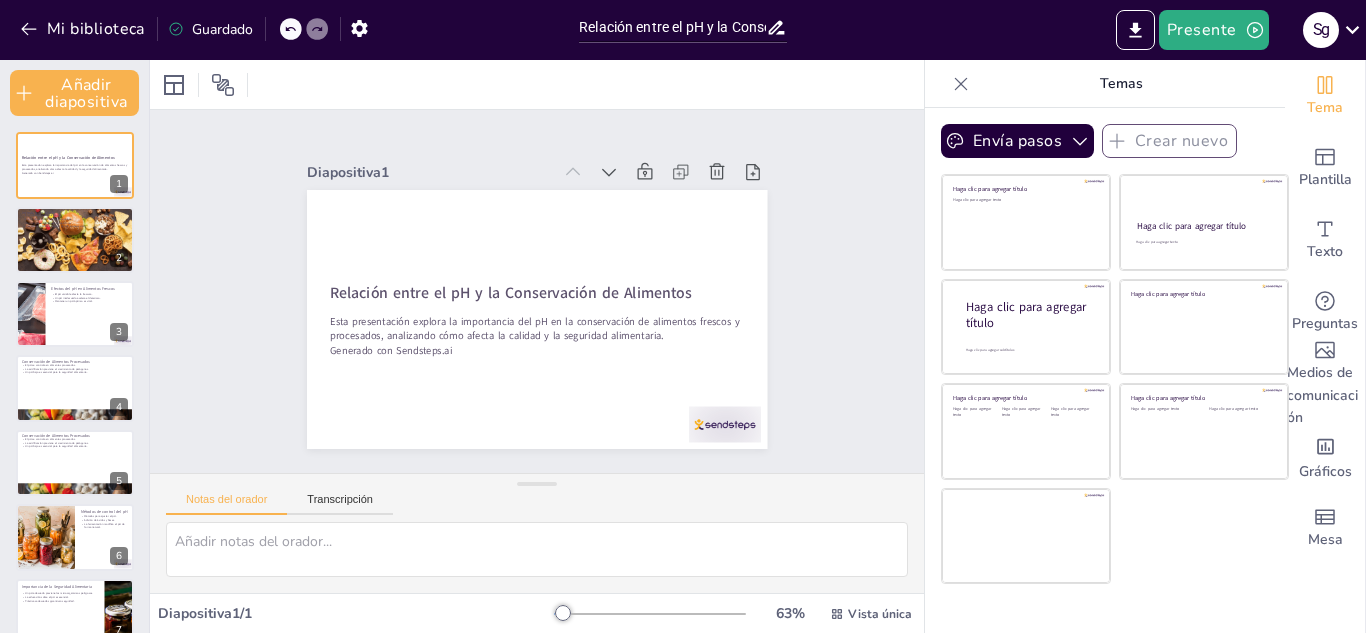 scroll, scrollTop: 176, scrollLeft: 0, axis: vertical 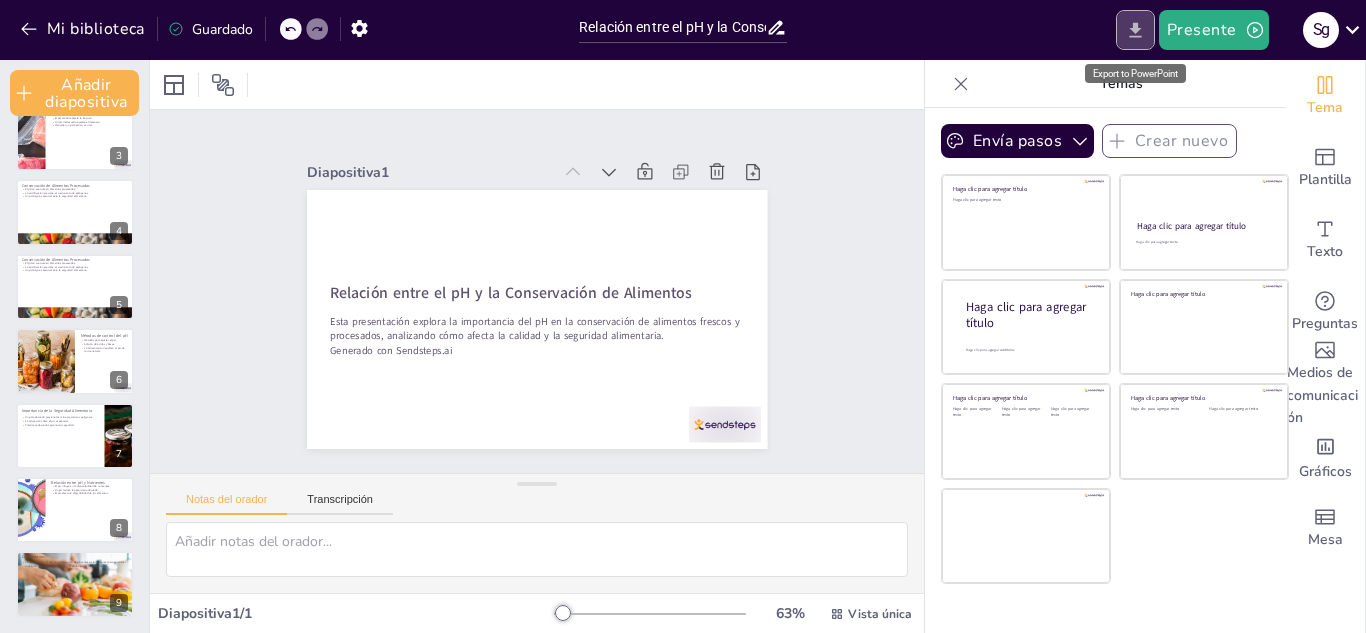click at bounding box center (1135, 30) 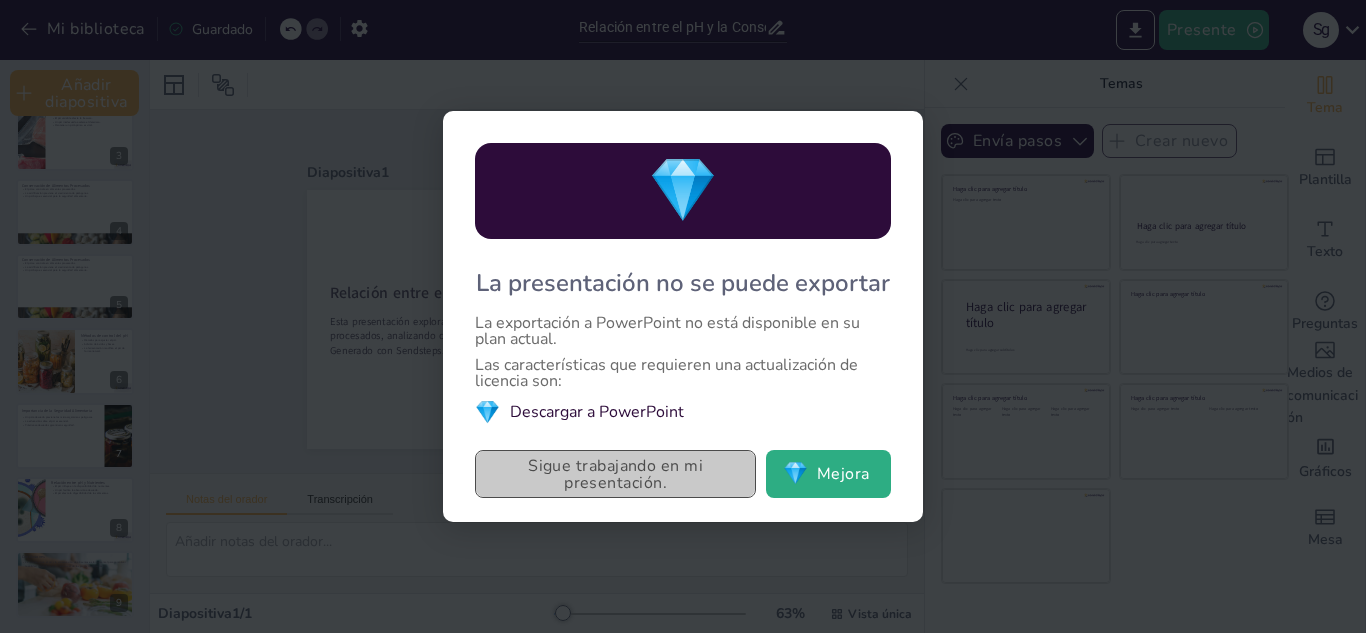 click on "Sigue trabajando en mi presentación." at bounding box center [615, 474] 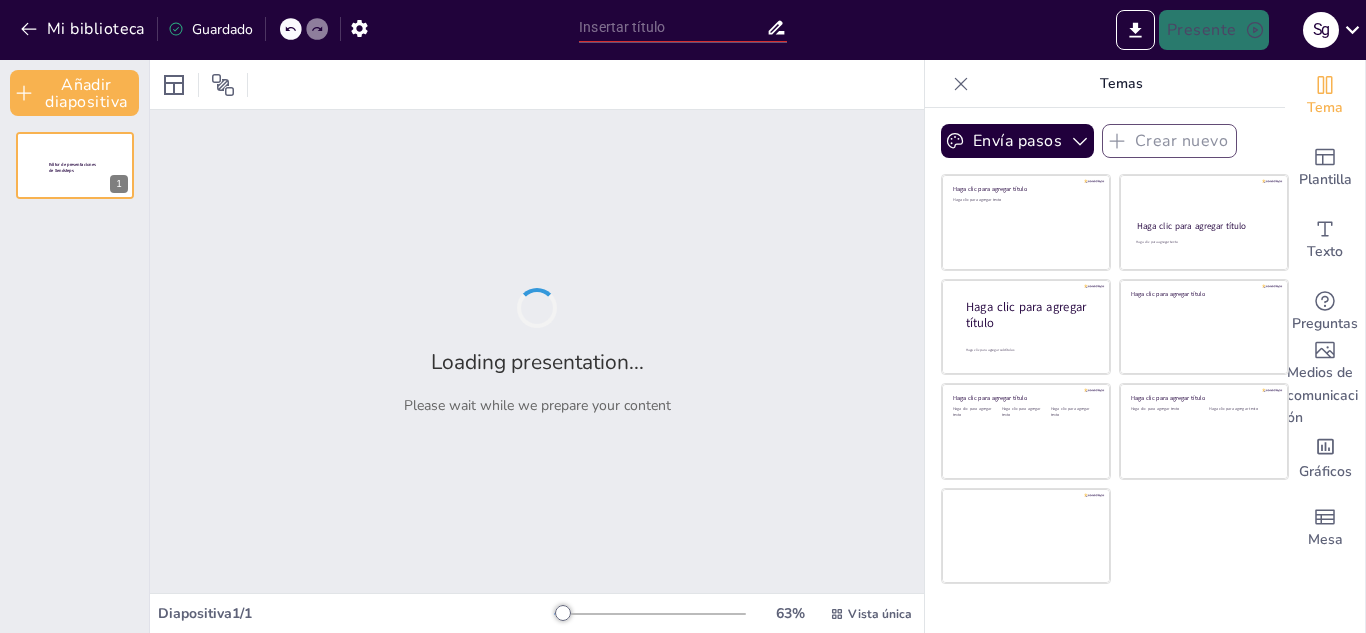 type on "Relación entre el pH y la Conservación de Alimentos Frescos y Procesados" 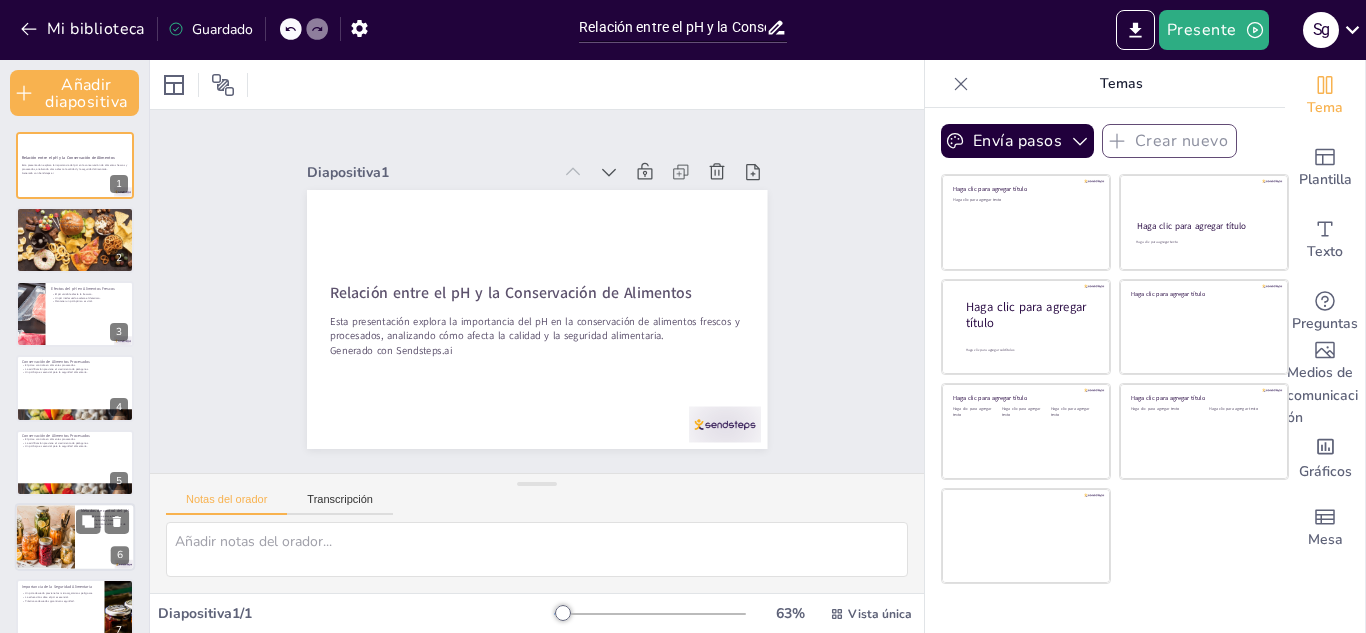 click at bounding box center (45, 537) 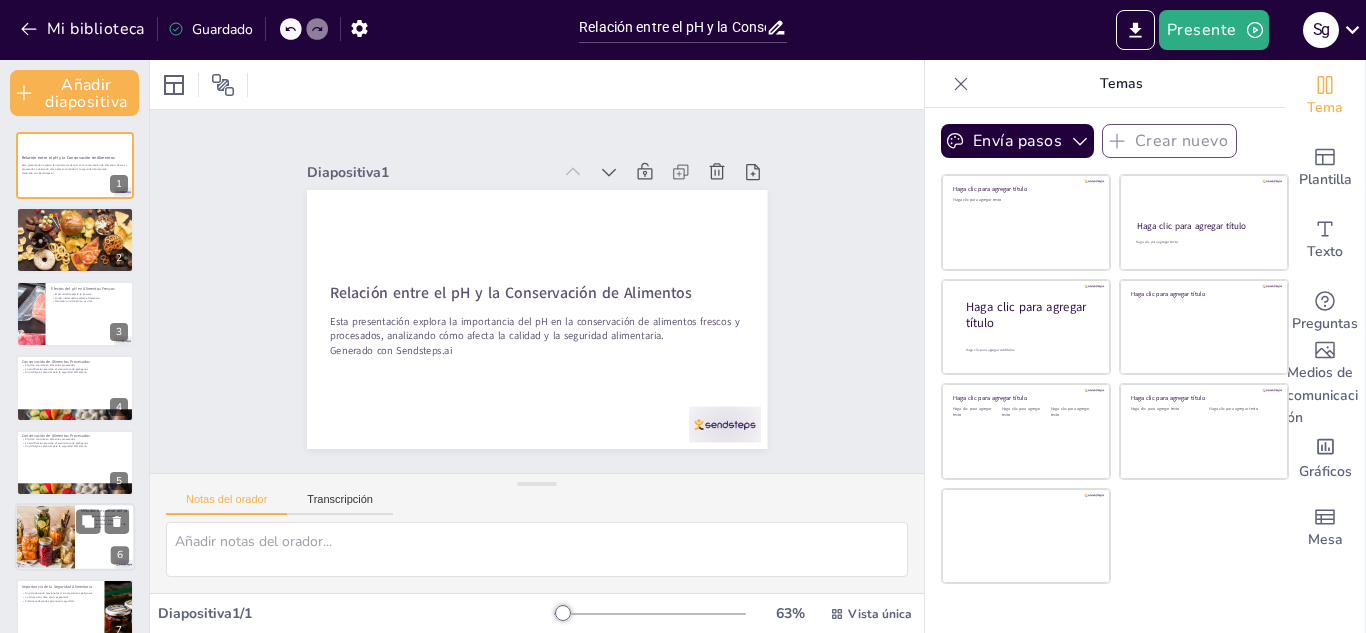type on "La elección de métodos para ajustar el pH es fundamental en la producción alimentaria. Cada método tiene sus ventajas y desventajas, y debe ser seleccionado cuidadosamente. La adición de ácidos es una práctica común en la industria alimentaria. Esta técnica no solo ajusta el pH, sino que también puede mejorar el sabor y la conservación de los alimentos. La fermentación es un proceso natural que no solo ajusta el pH, sino que también enriquece los alimentos con probióticos, mejorando su valor nutricional y sabor." 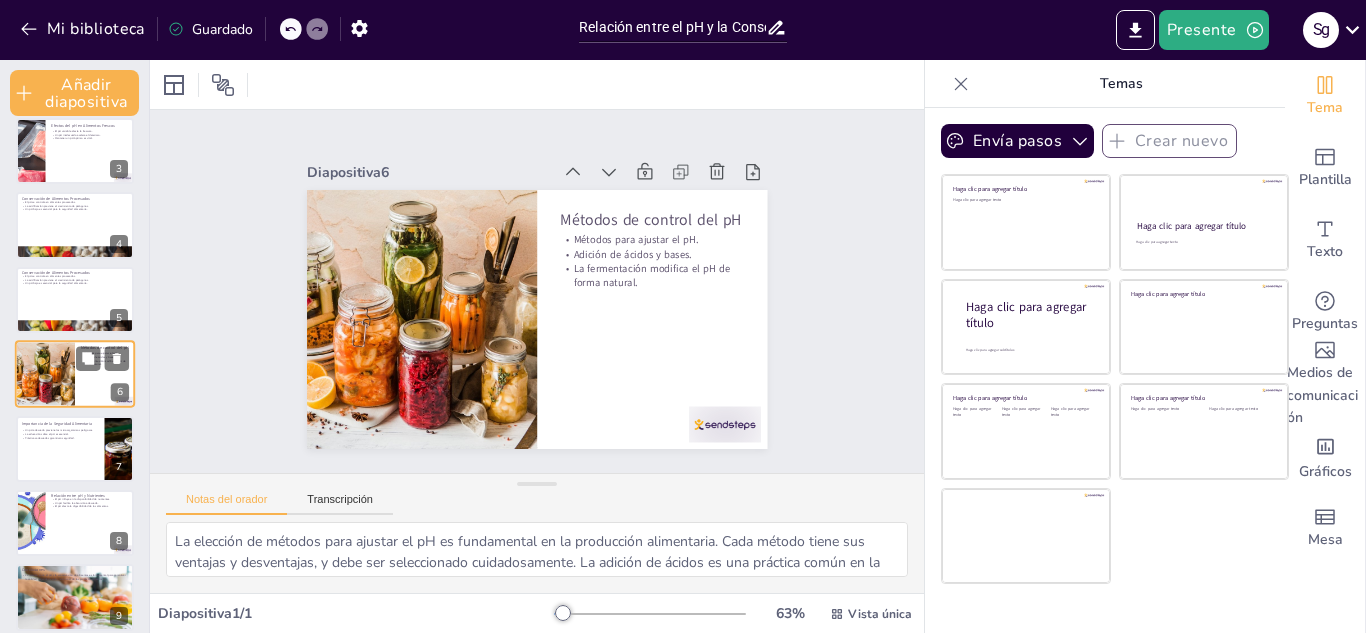 scroll, scrollTop: 176, scrollLeft: 0, axis: vertical 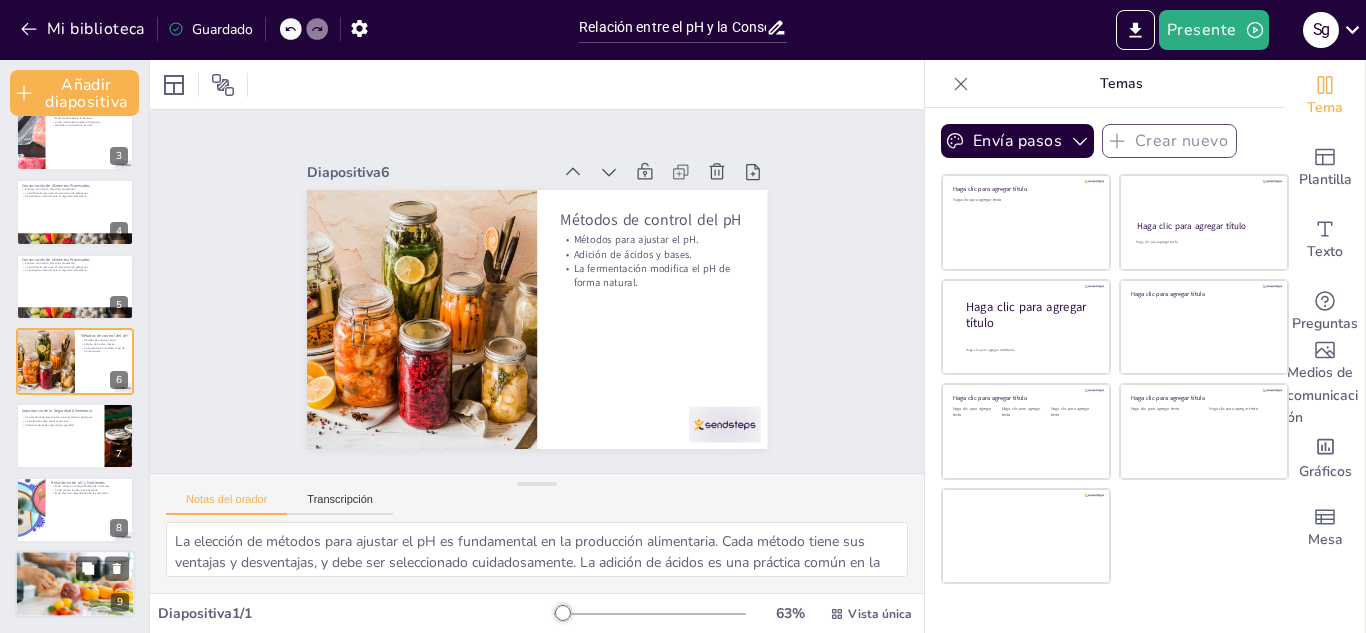 click at bounding box center [75, 584] 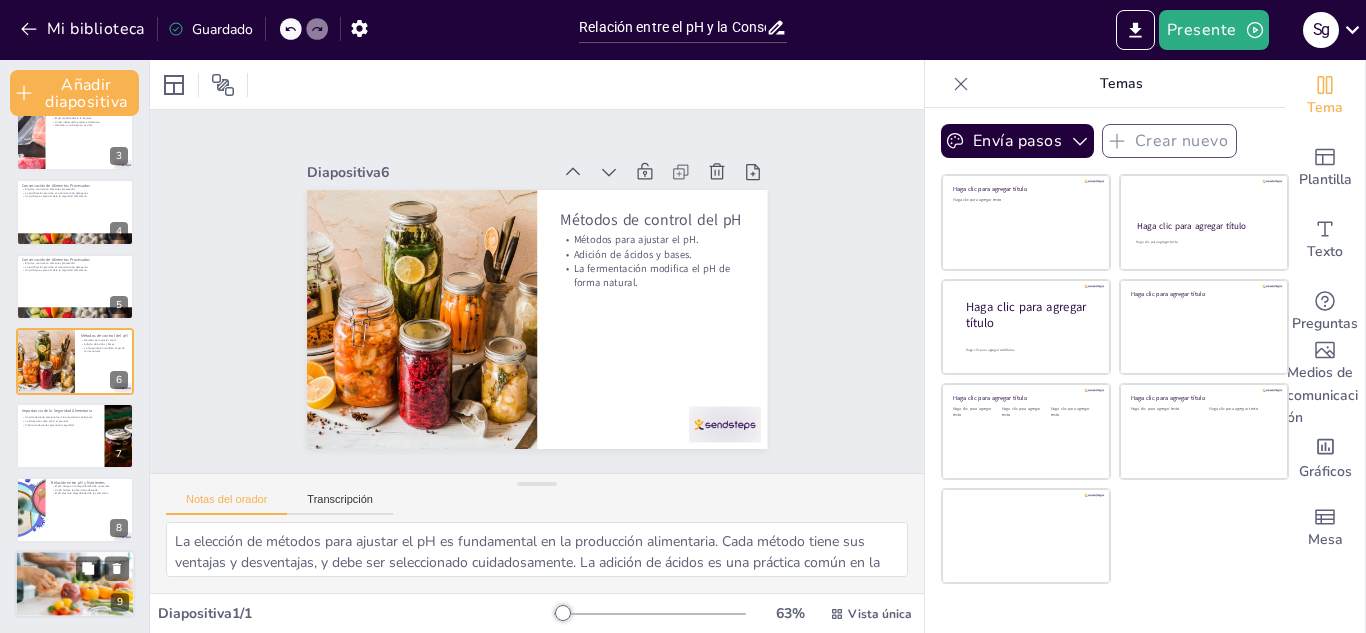 type 